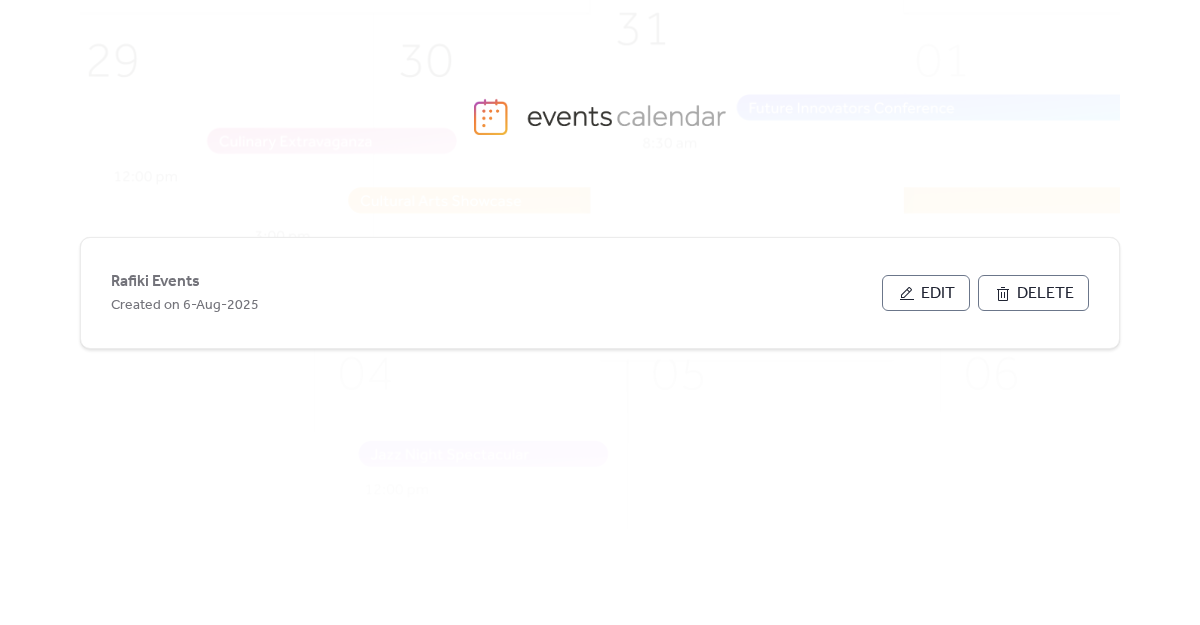 scroll, scrollTop: 0, scrollLeft: 0, axis: both 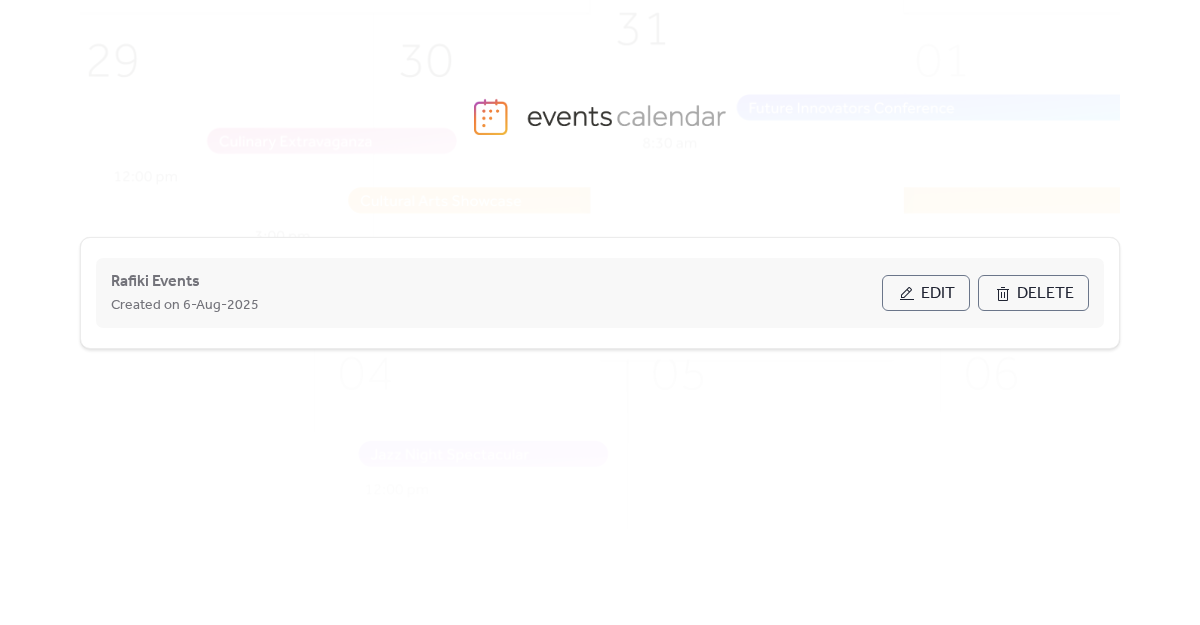 click on "Edit" at bounding box center [938, 294] 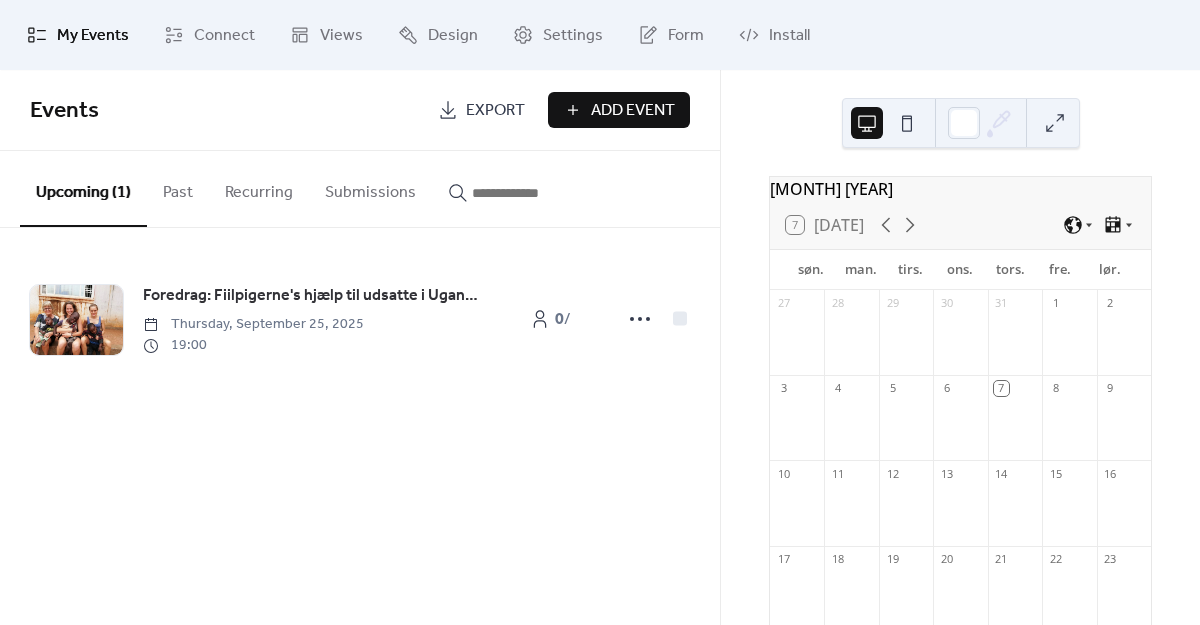 click on "Add Event" at bounding box center [633, 111] 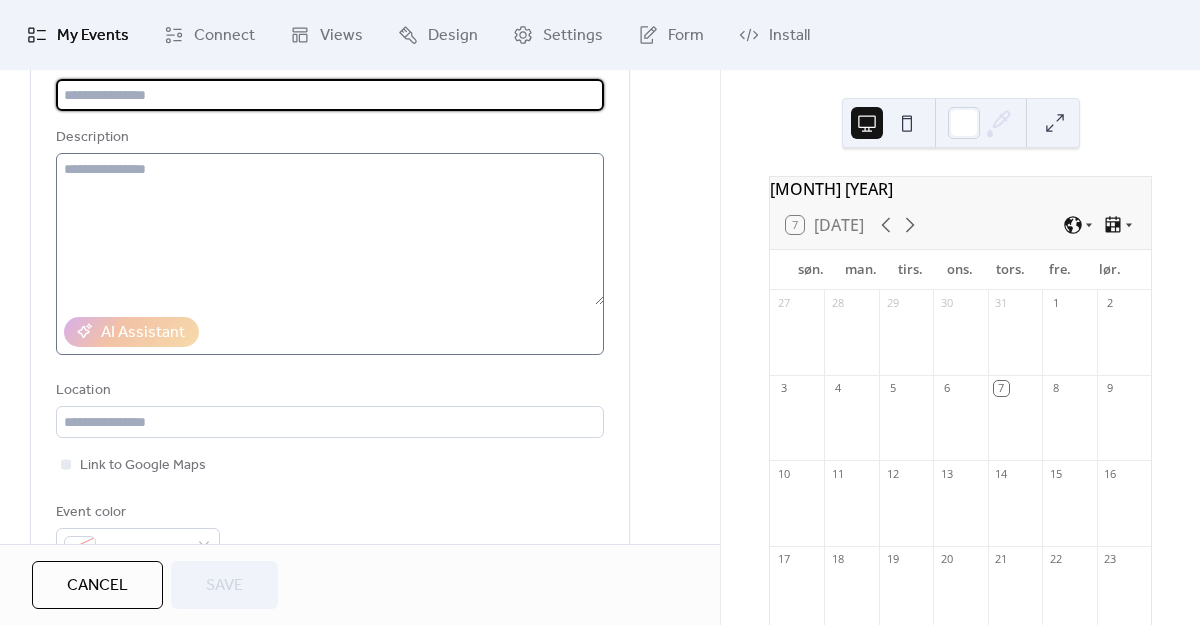 scroll, scrollTop: 154, scrollLeft: 0, axis: vertical 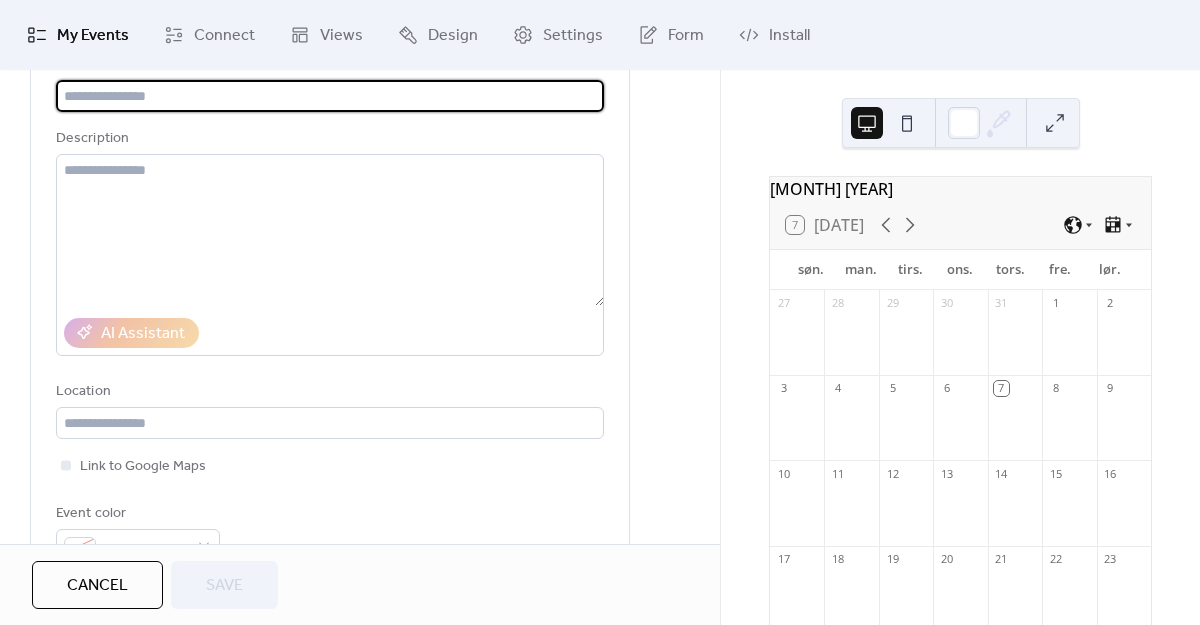 click at bounding box center [960, 427] 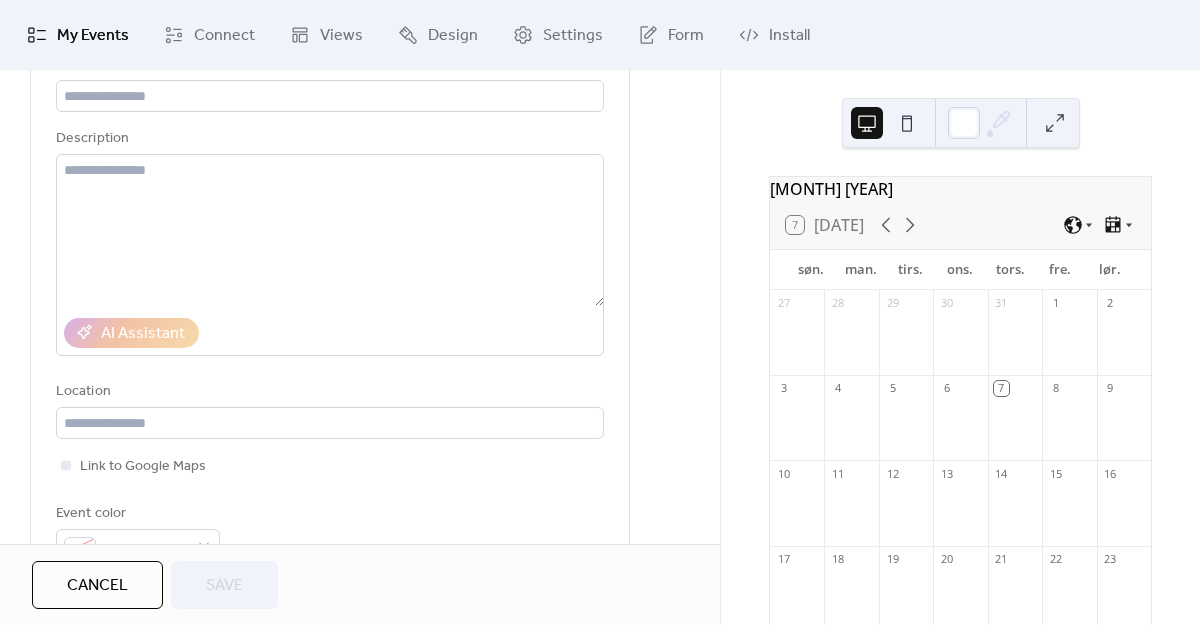 click on "6" at bounding box center (960, 388) 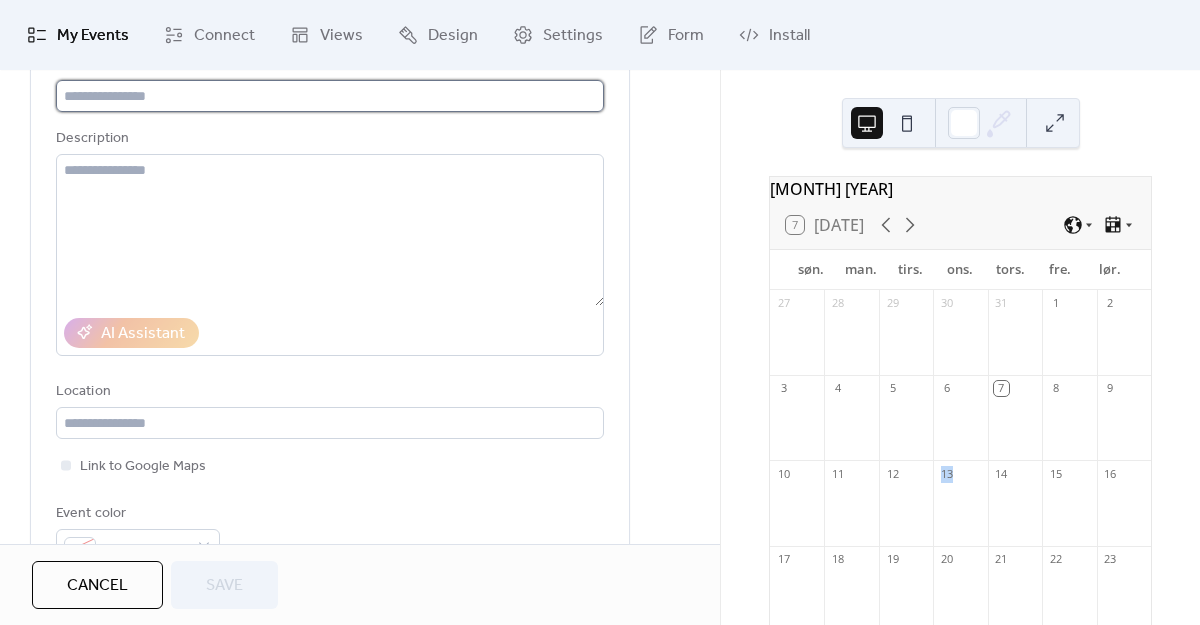 click at bounding box center [330, 96] 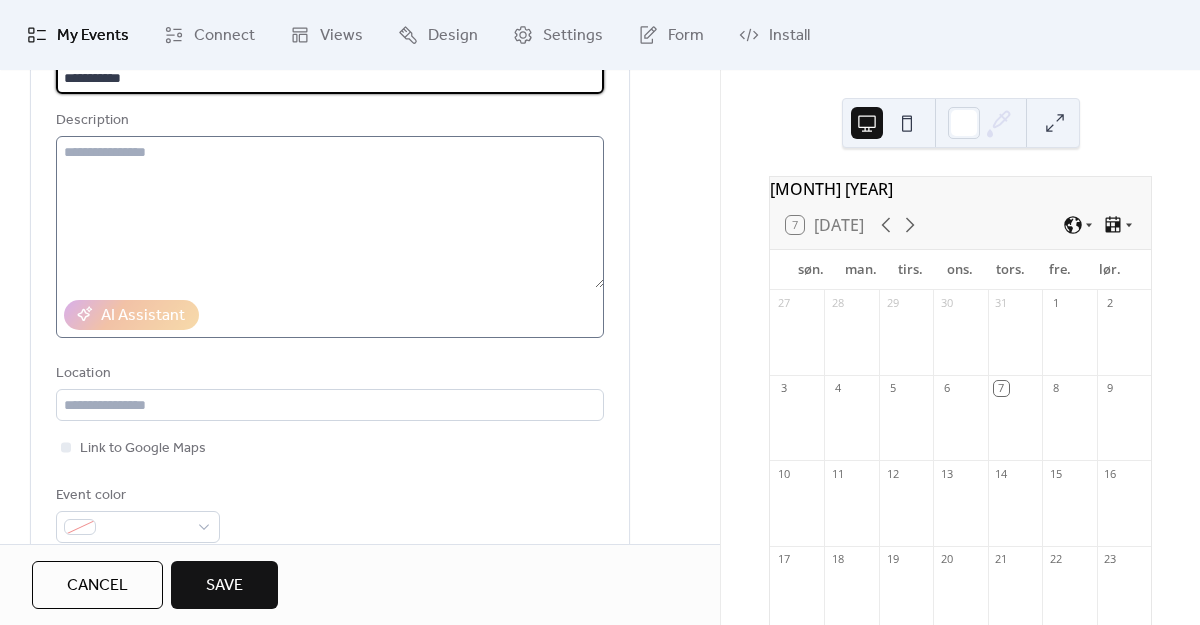 scroll, scrollTop: 137, scrollLeft: 0, axis: vertical 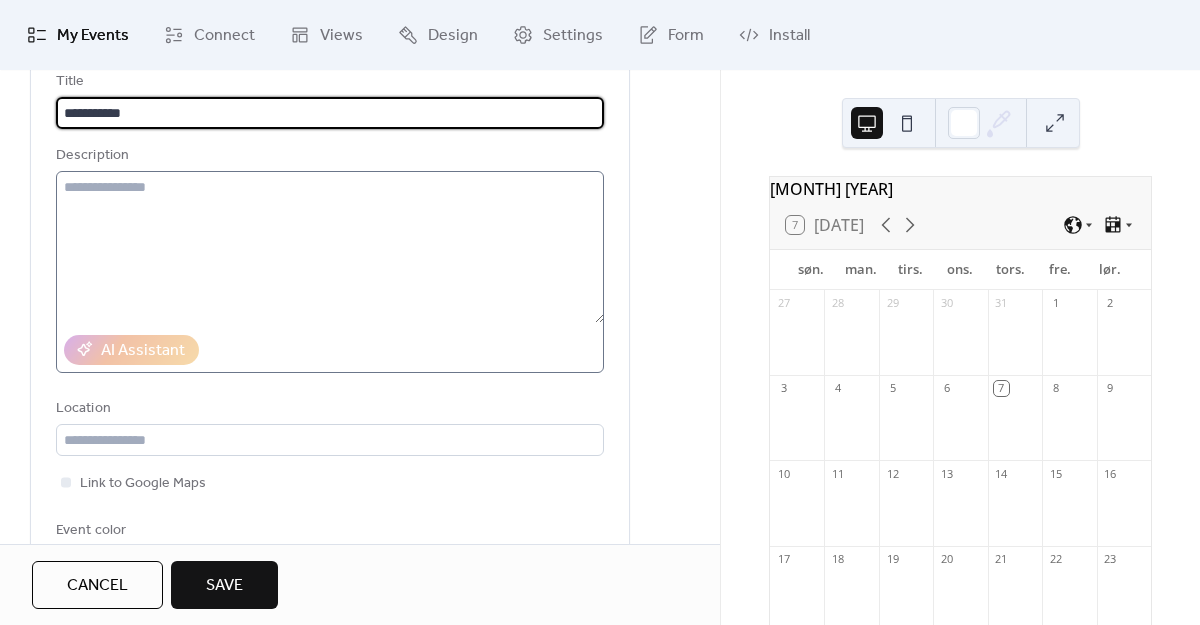 type on "**********" 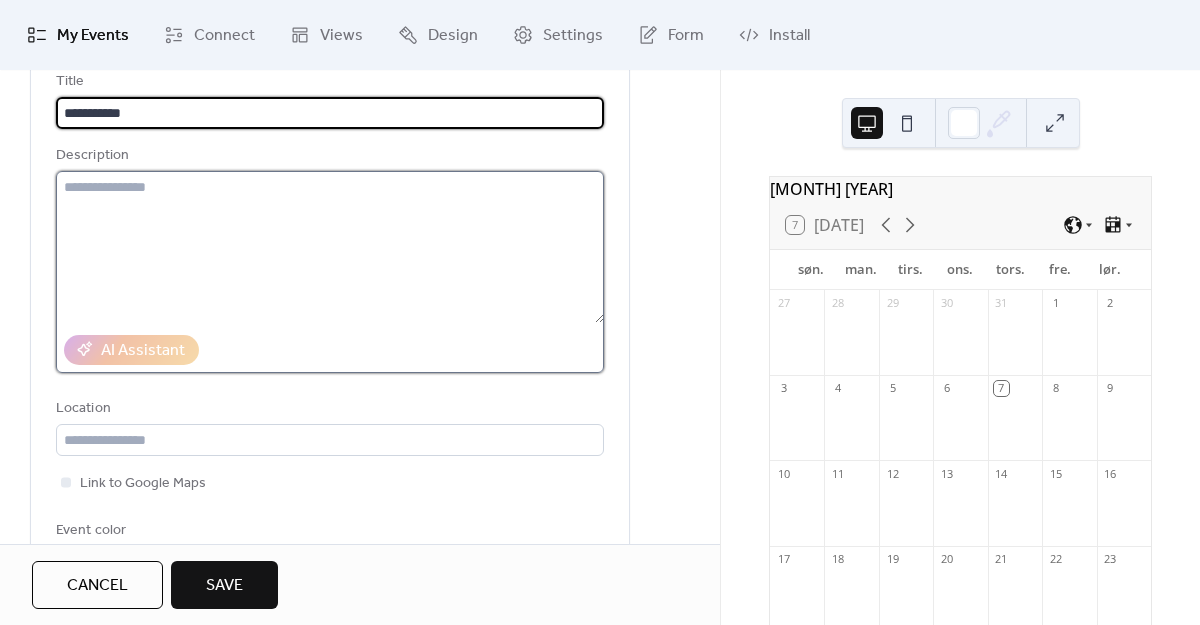 click at bounding box center [330, 247] 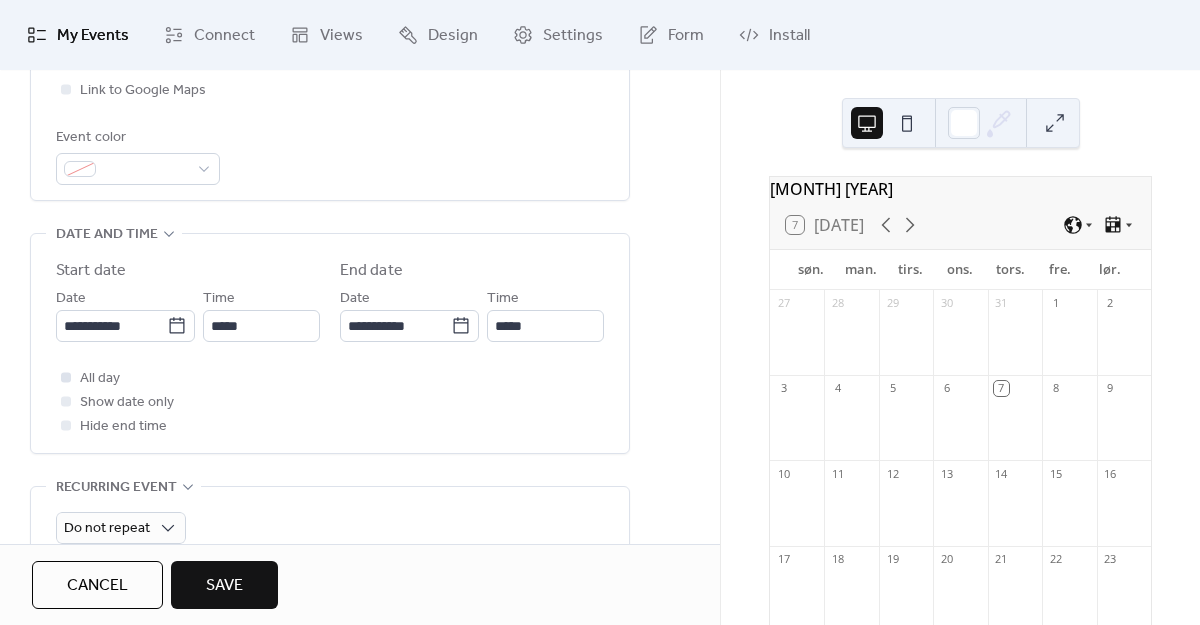 scroll, scrollTop: 531, scrollLeft: 0, axis: vertical 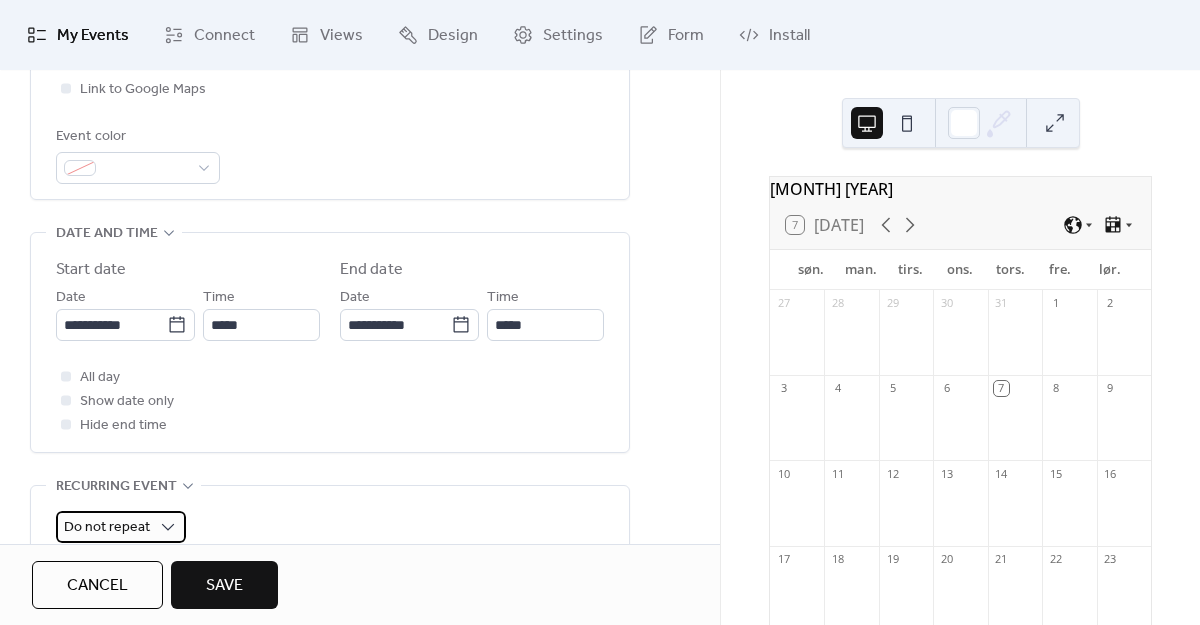click on "Do not repeat" at bounding box center (107, 527) 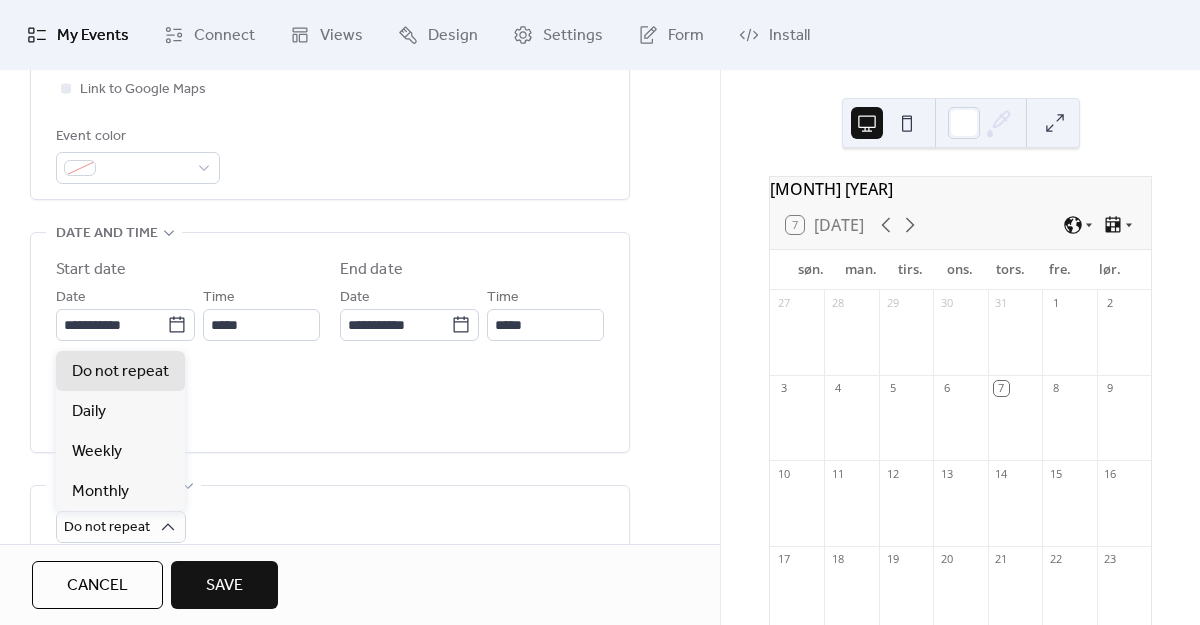 click on "Do not repeat" at bounding box center [330, 522] 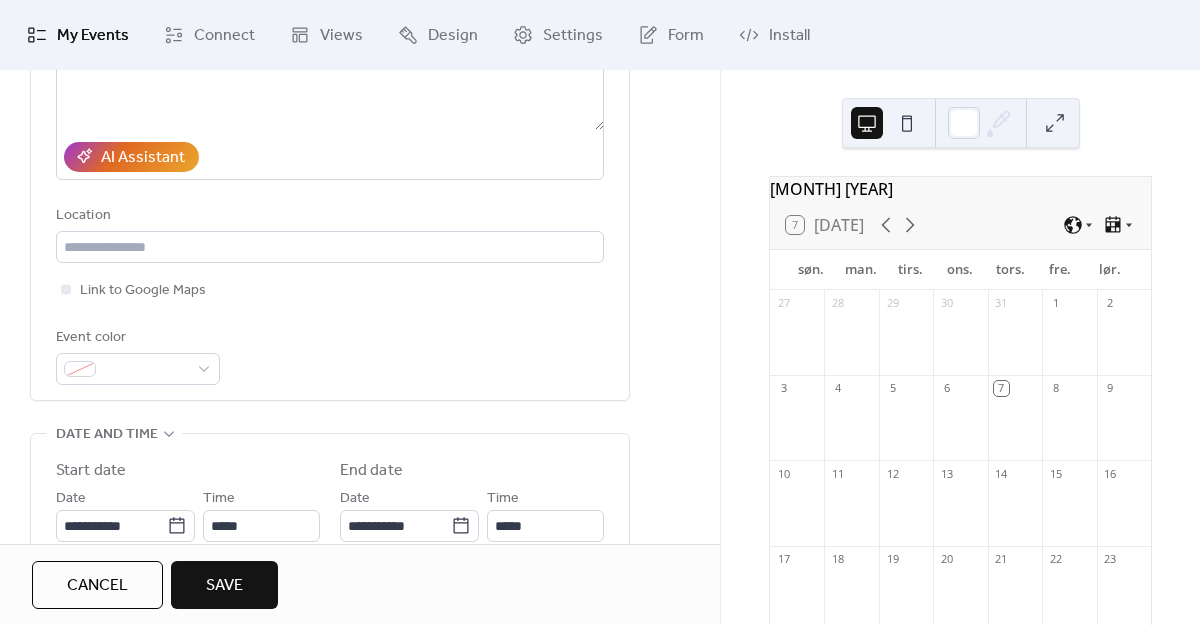 scroll, scrollTop: 0, scrollLeft: 0, axis: both 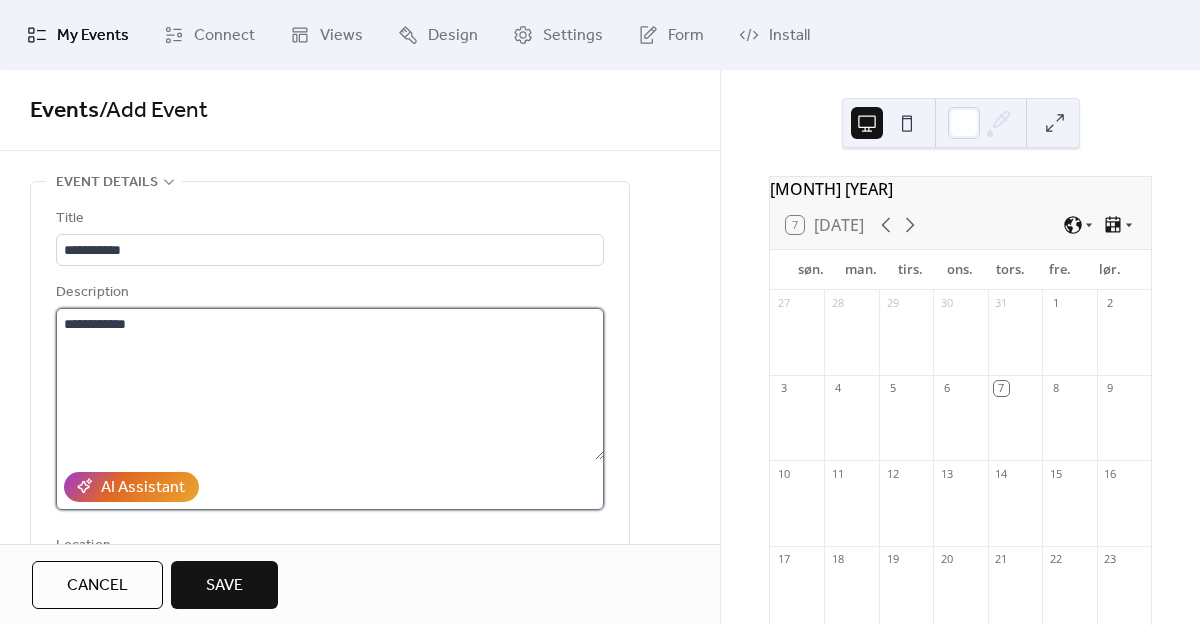 click on "**********" at bounding box center (330, 384) 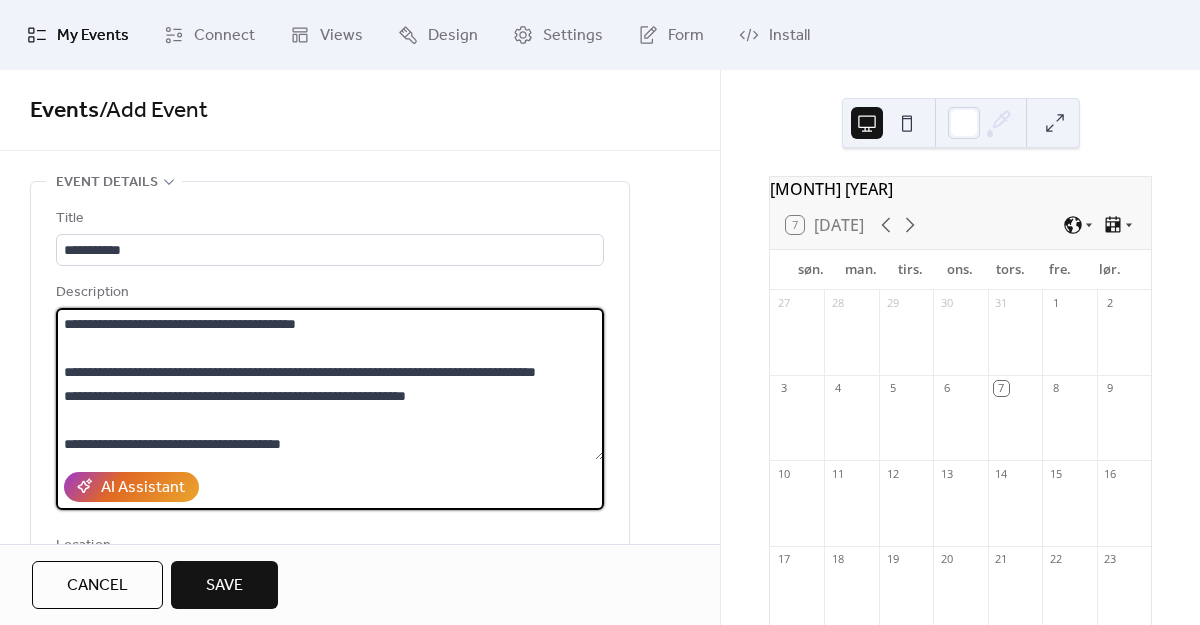 scroll, scrollTop: 0, scrollLeft: 0, axis: both 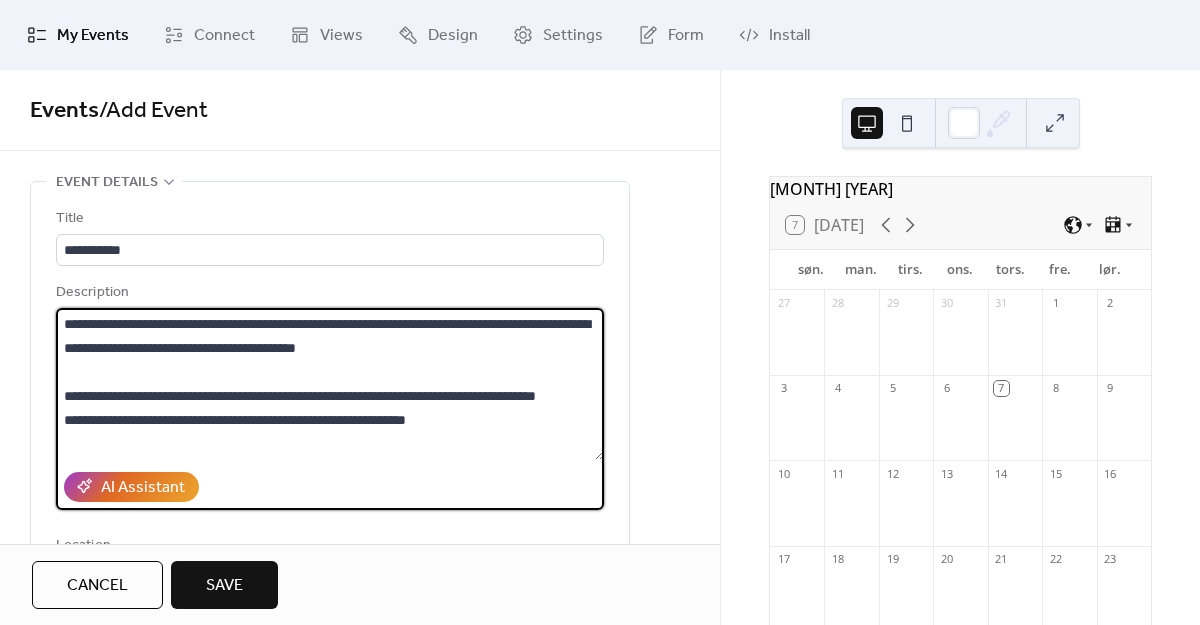 click on "**********" at bounding box center (330, 384) 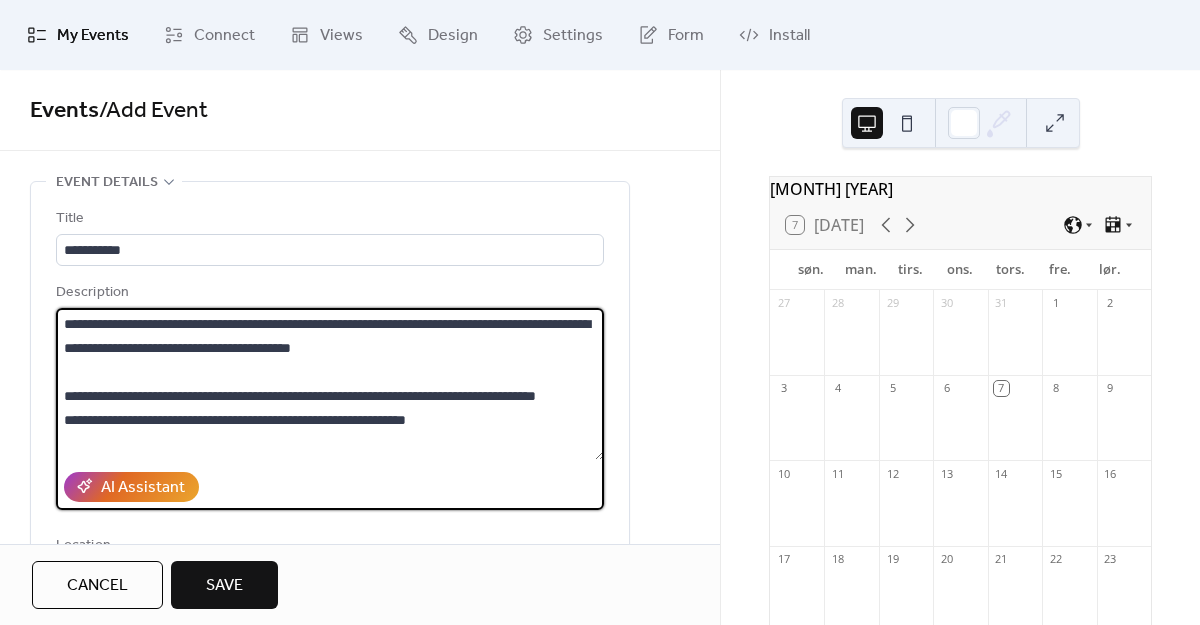 scroll, scrollTop: 48, scrollLeft: 0, axis: vertical 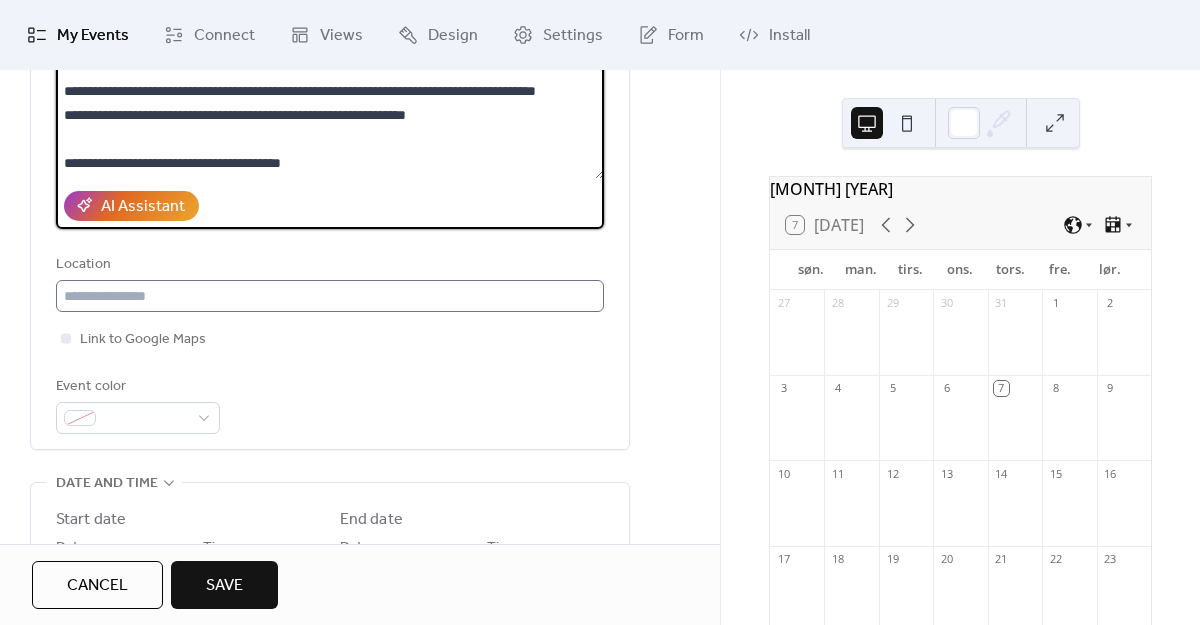 type on "**********" 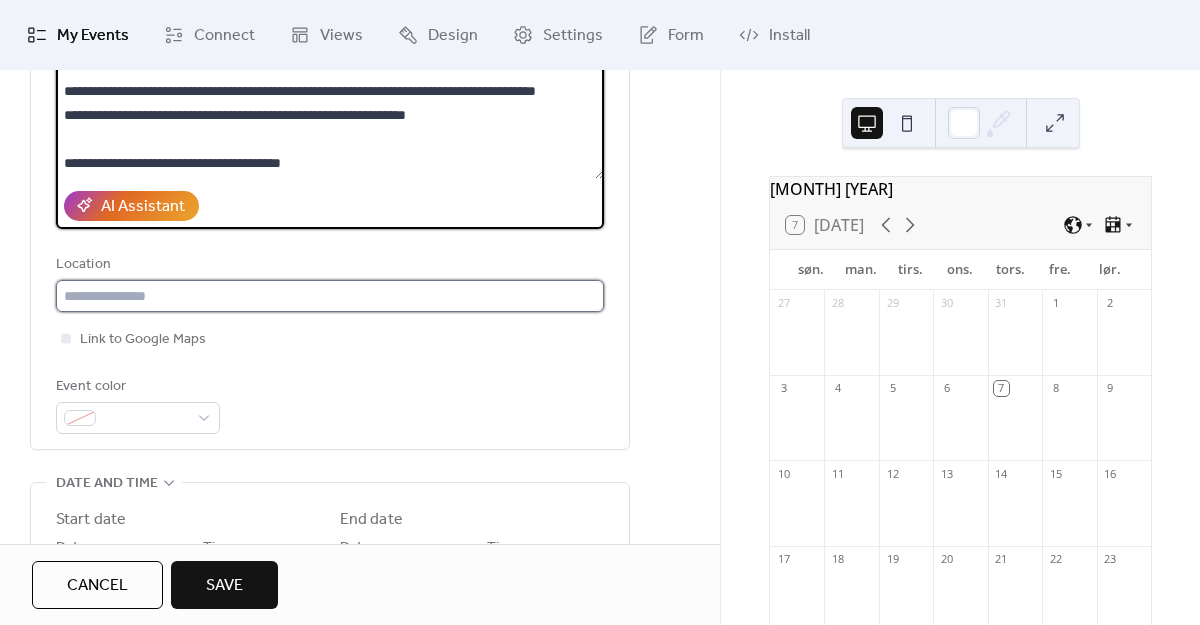 click at bounding box center (330, 296) 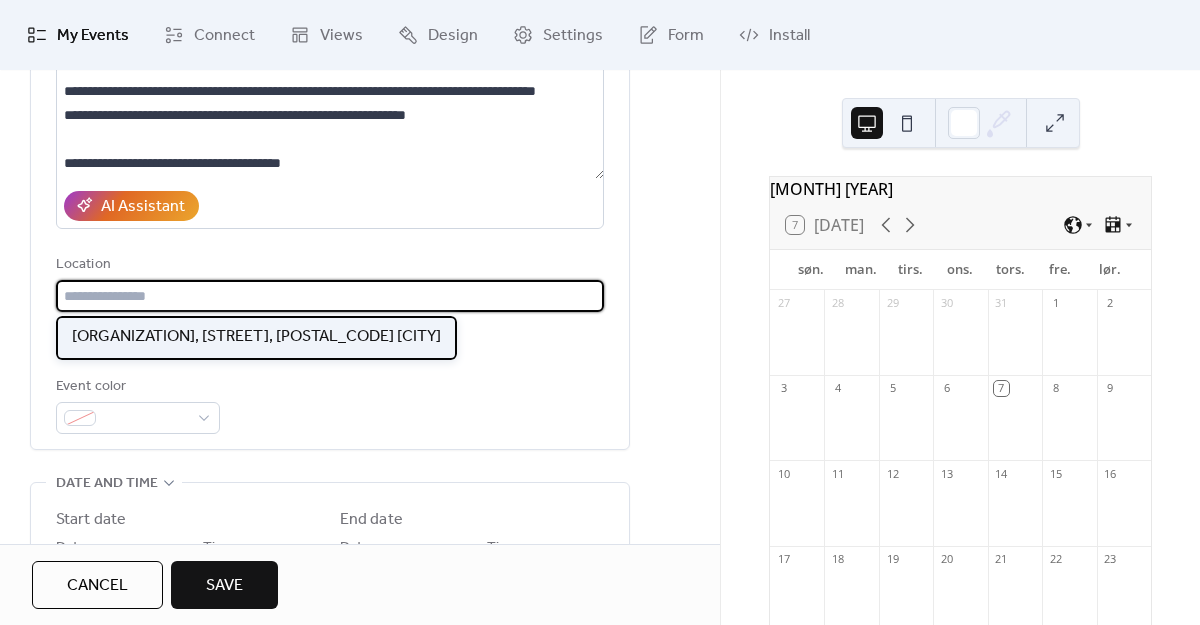 click on "[ORGANIZATION], [STREET], [POSTAL_CODE] [CITY]" at bounding box center [256, 337] 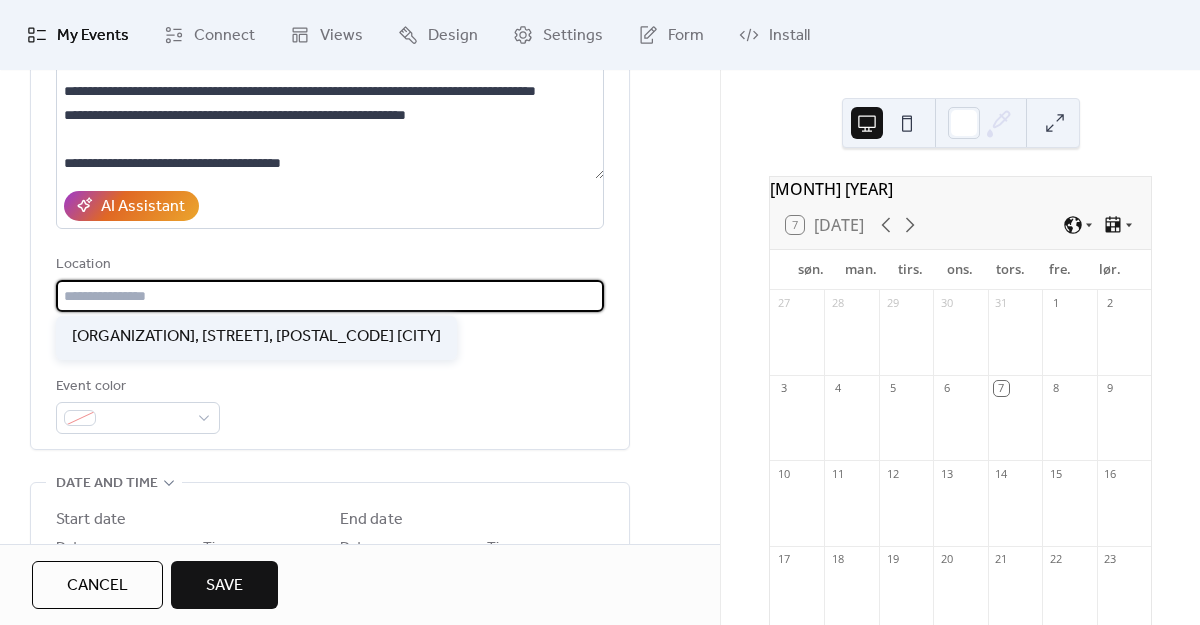 type on "**********" 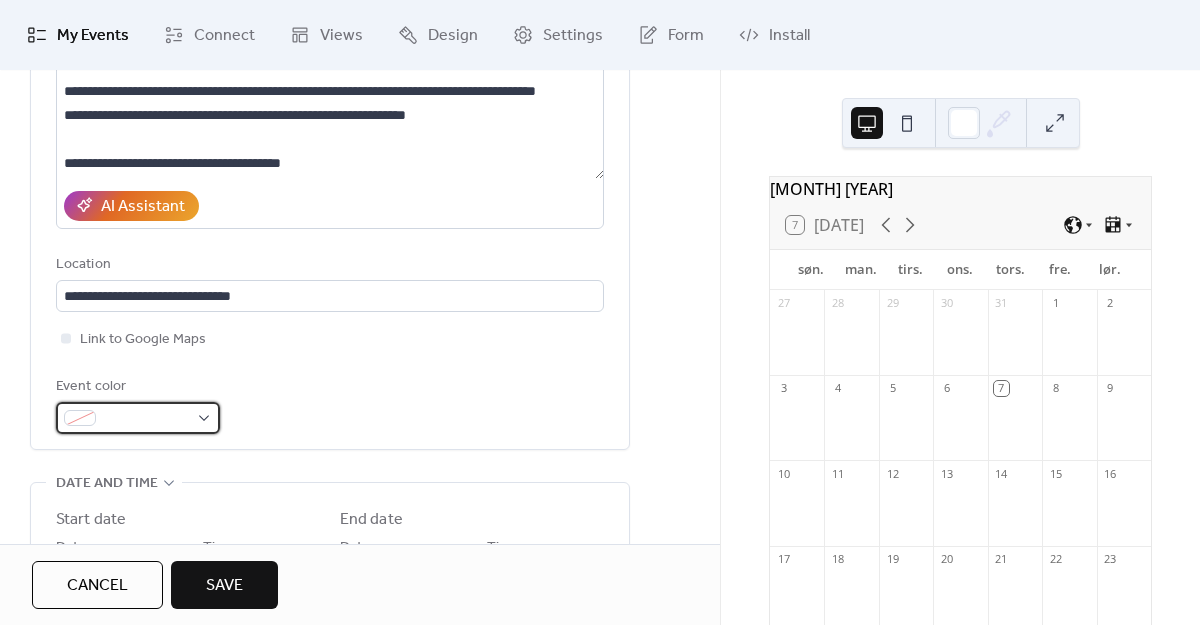 click at bounding box center (138, 418) 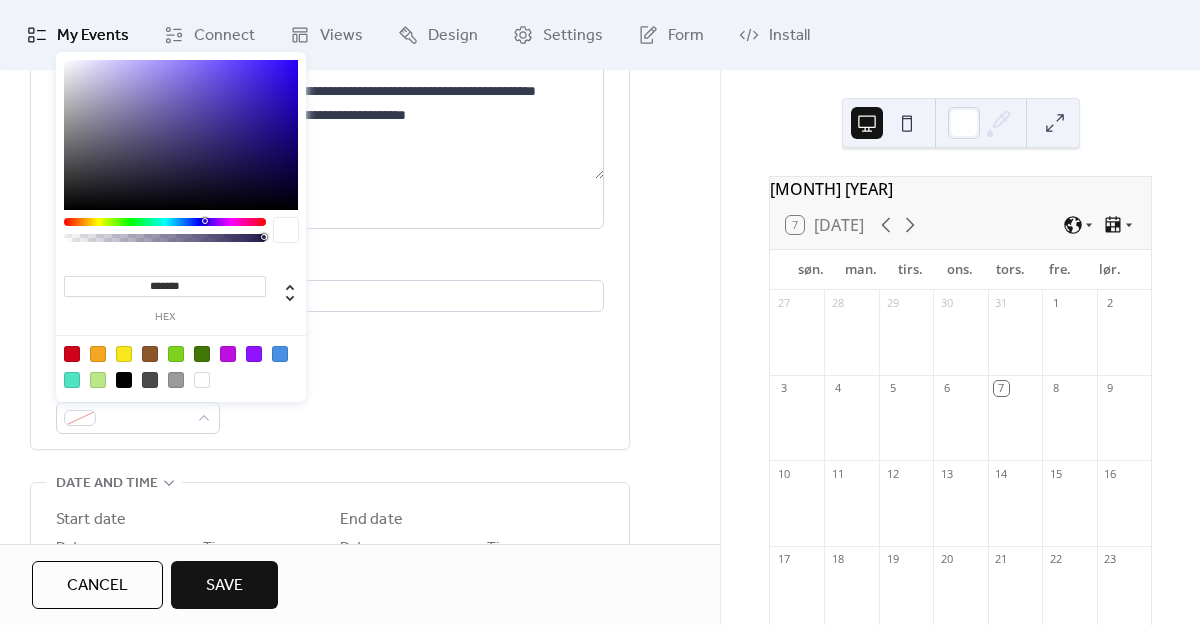 click at bounding box center (98, 354) 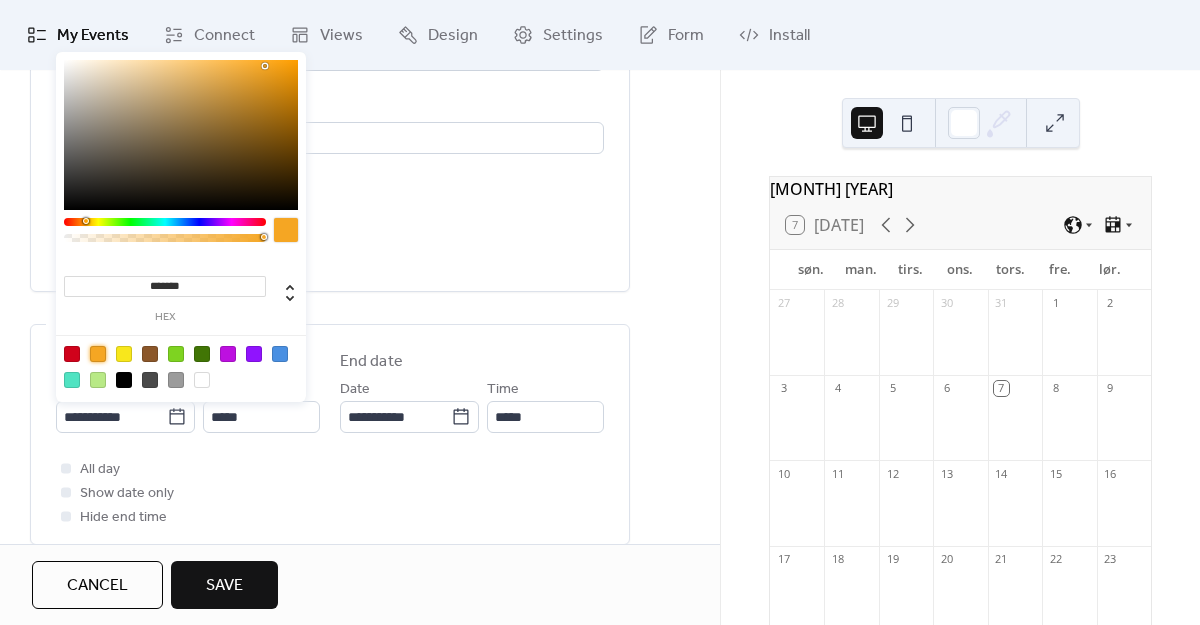 scroll, scrollTop: 409, scrollLeft: 0, axis: vertical 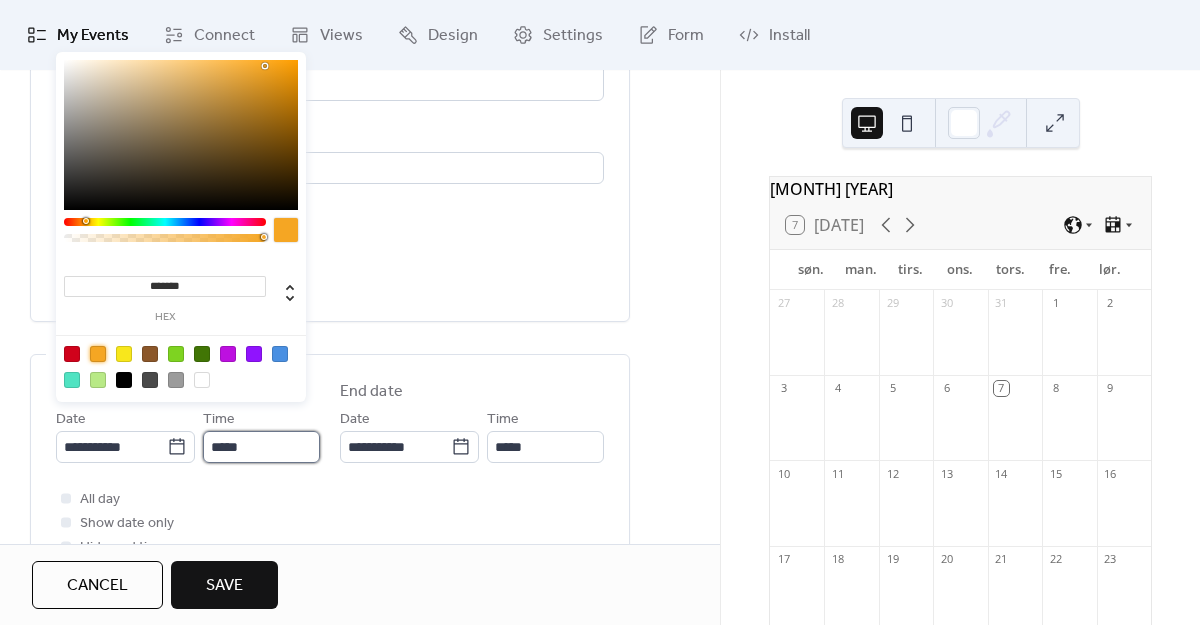 click on "*****" at bounding box center [261, 447] 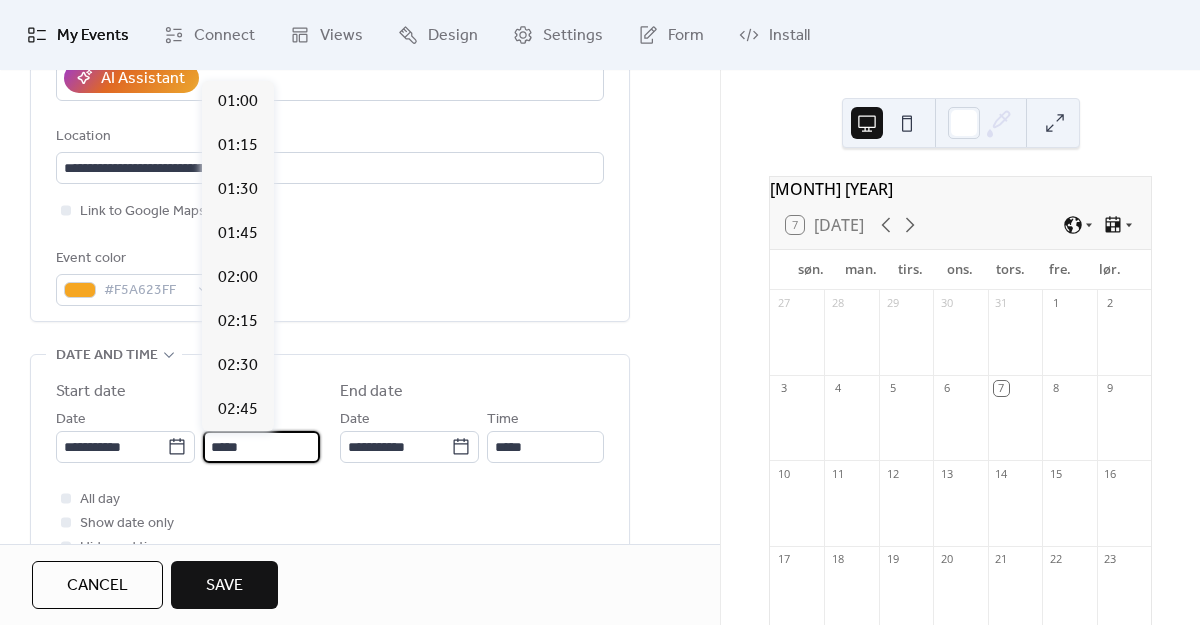 scroll, scrollTop: 2816, scrollLeft: 0, axis: vertical 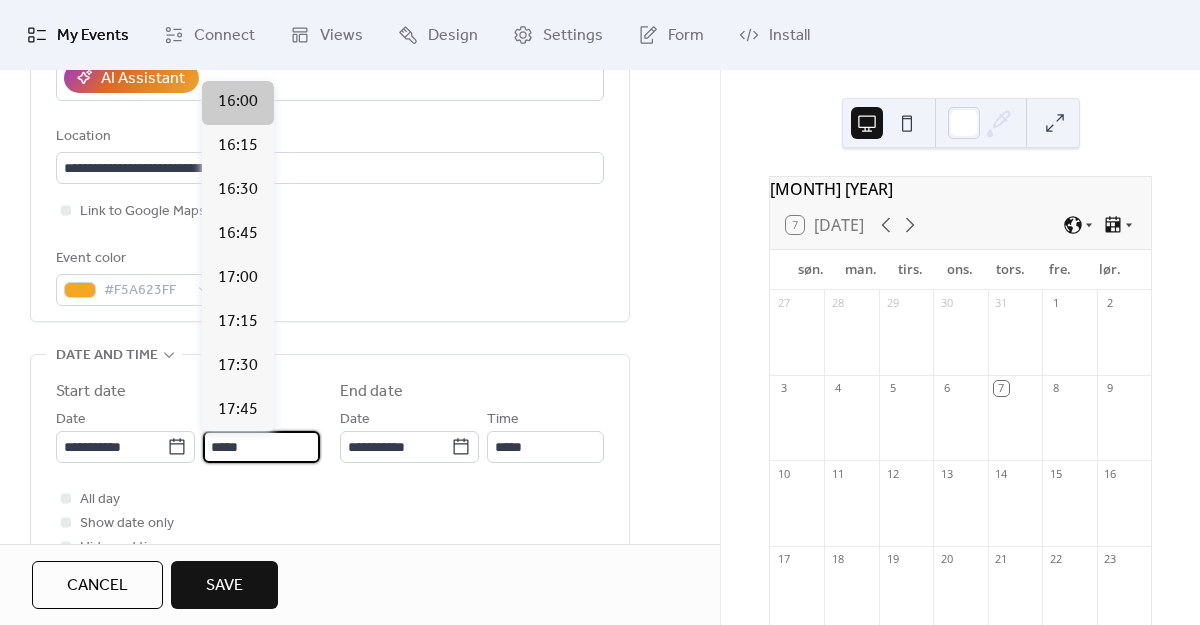 type on "*****" 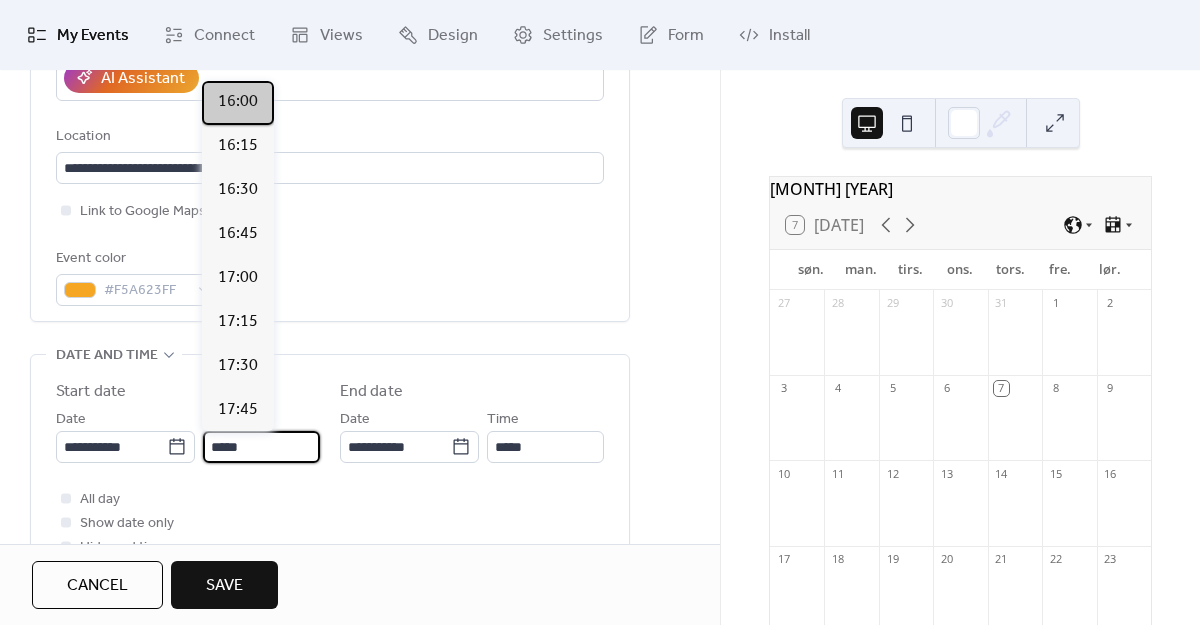 click on "16:00" at bounding box center [238, 102] 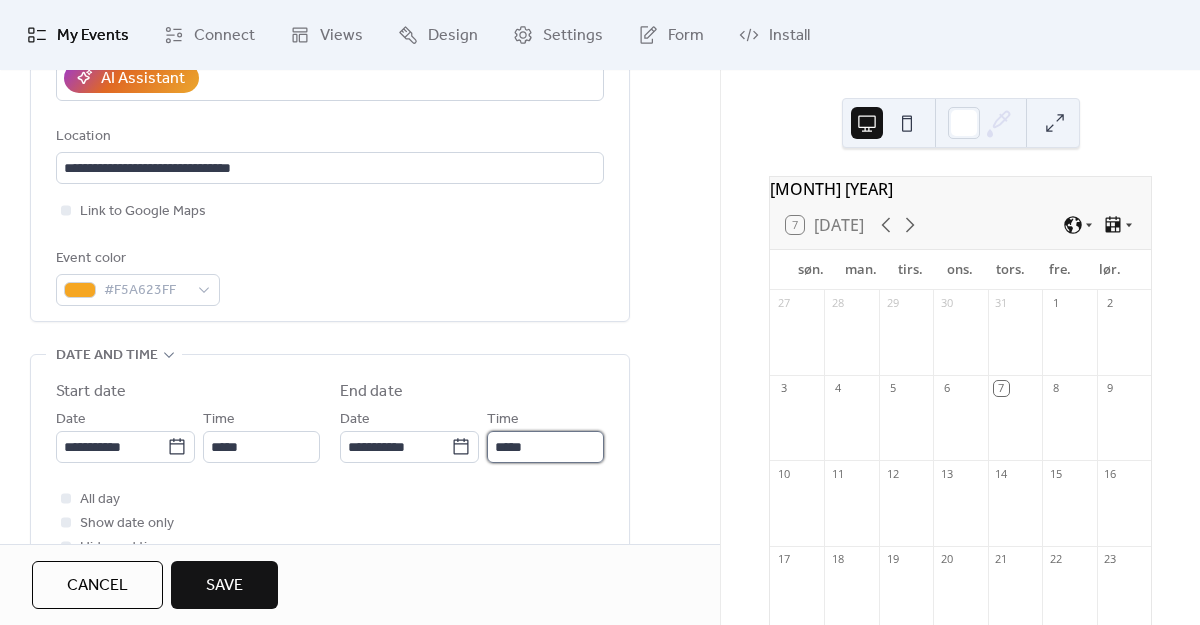 click on "*****" at bounding box center [545, 447] 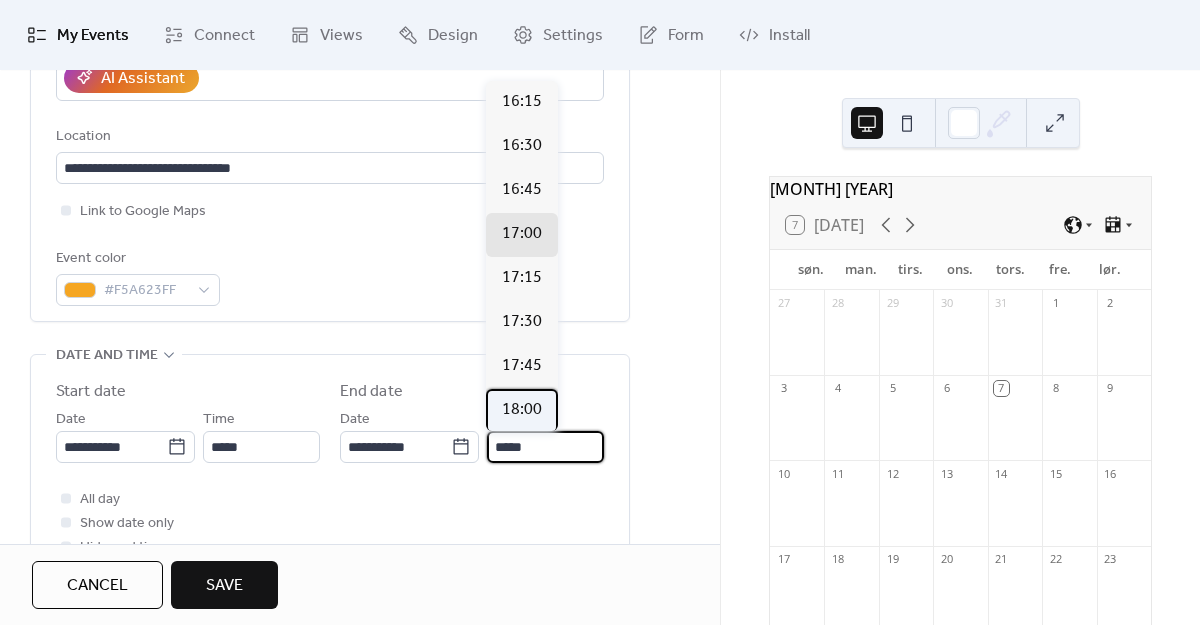 click on "18:00" at bounding box center (522, 410) 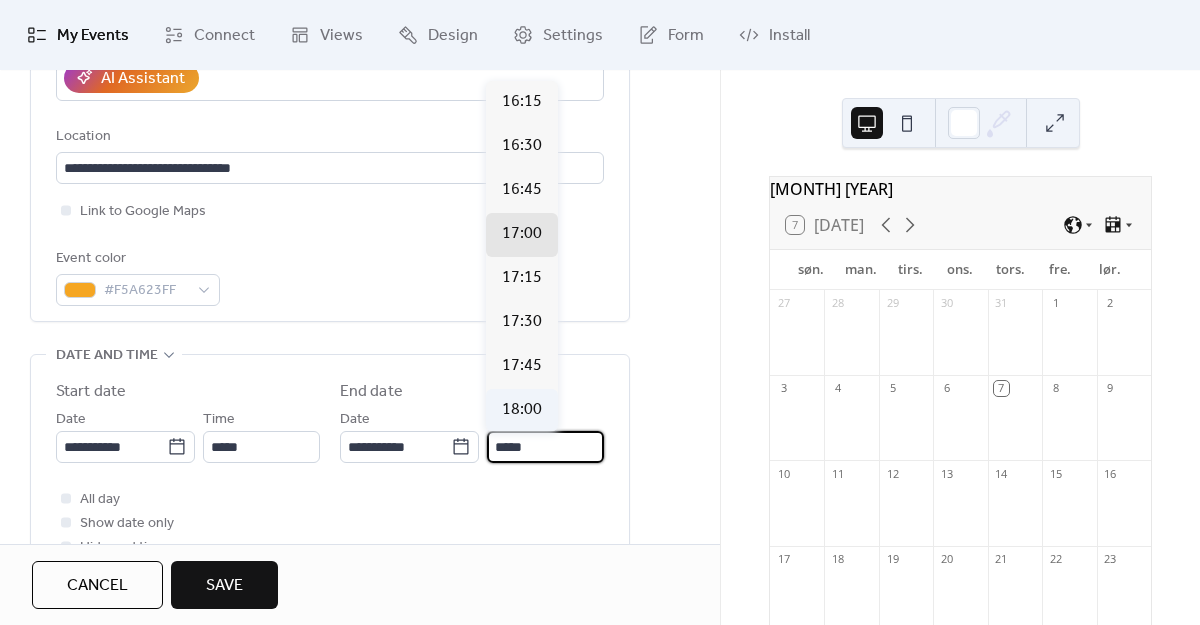 type on "*****" 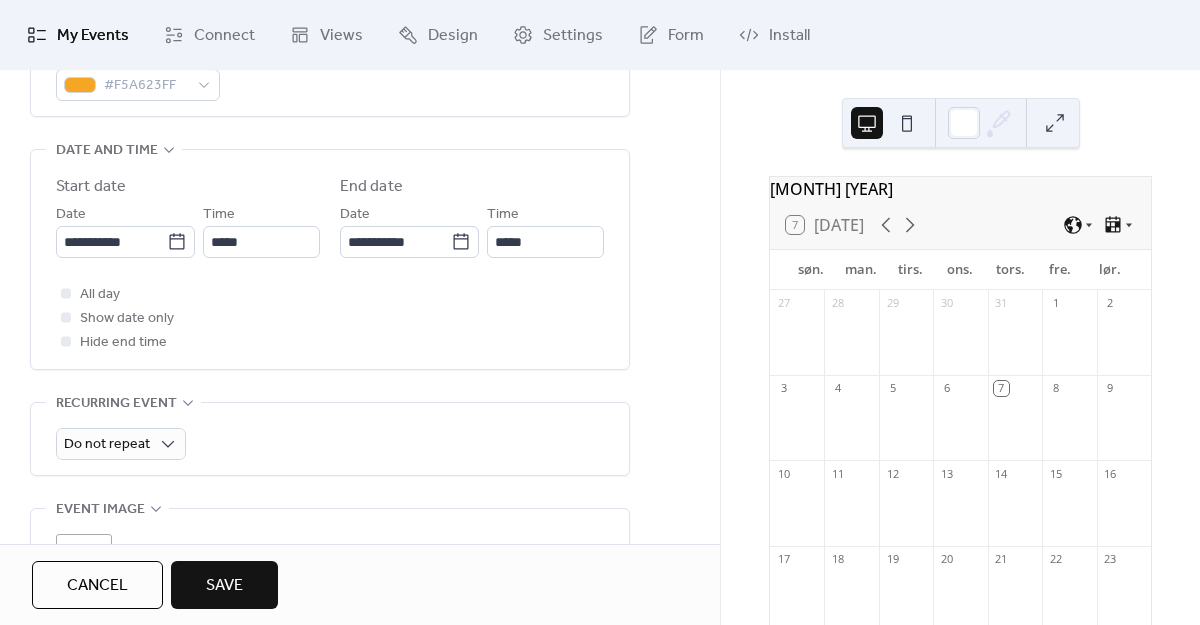 scroll, scrollTop: 618, scrollLeft: 0, axis: vertical 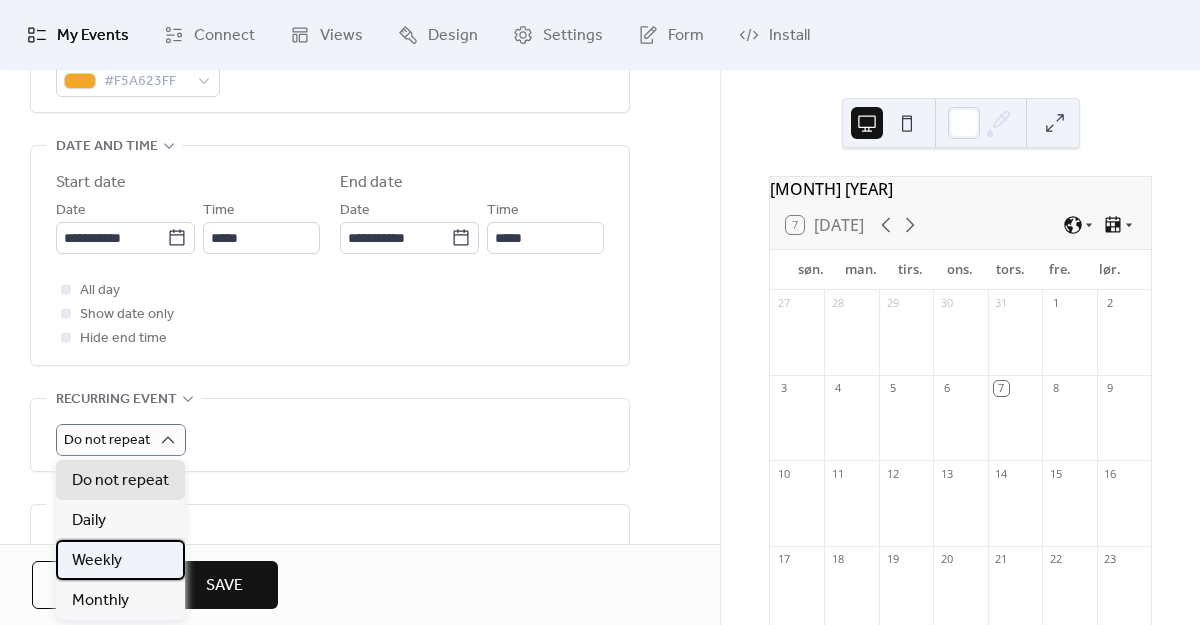 click on "Weekly" at bounding box center [120, 560] 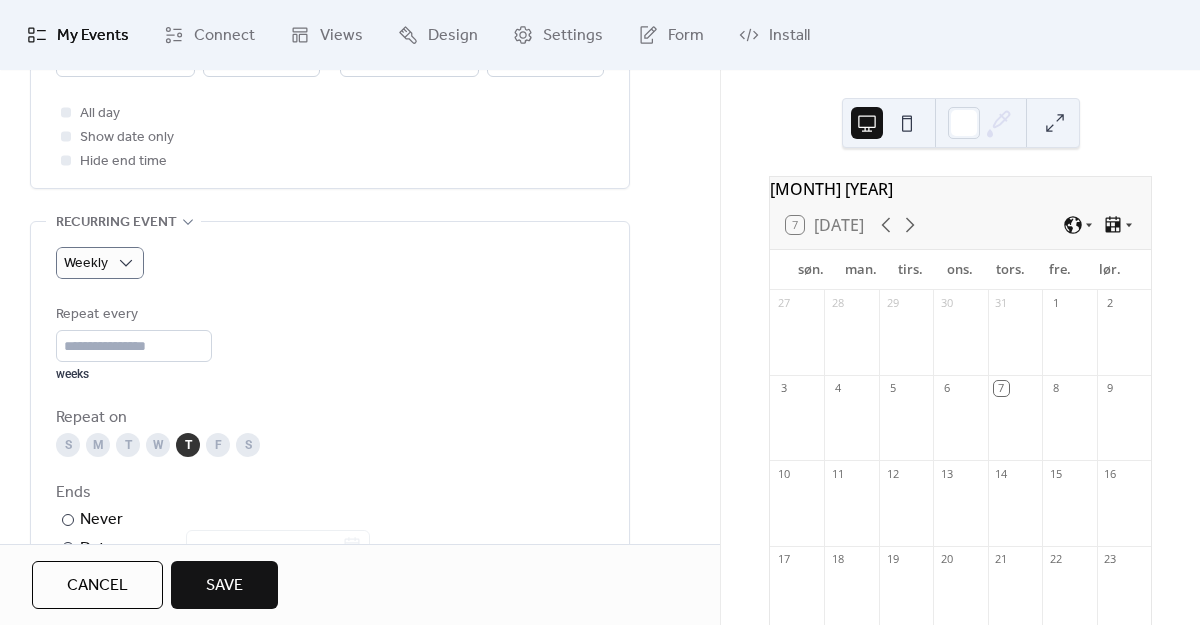 scroll, scrollTop: 796, scrollLeft: 0, axis: vertical 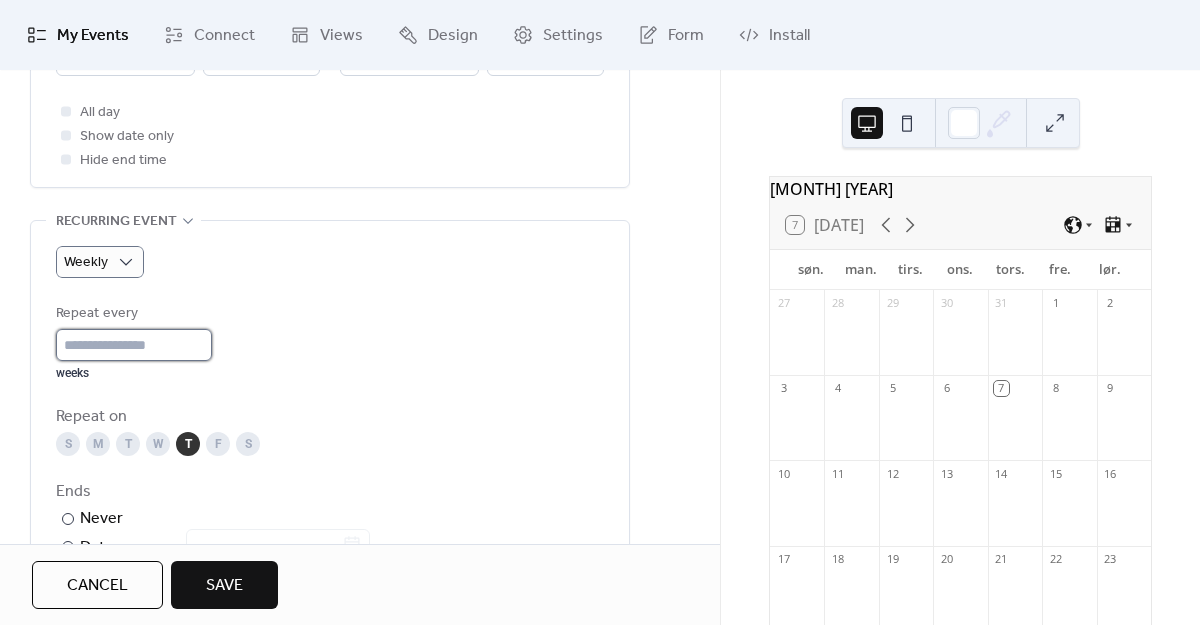 click on "*" at bounding box center (134, 345) 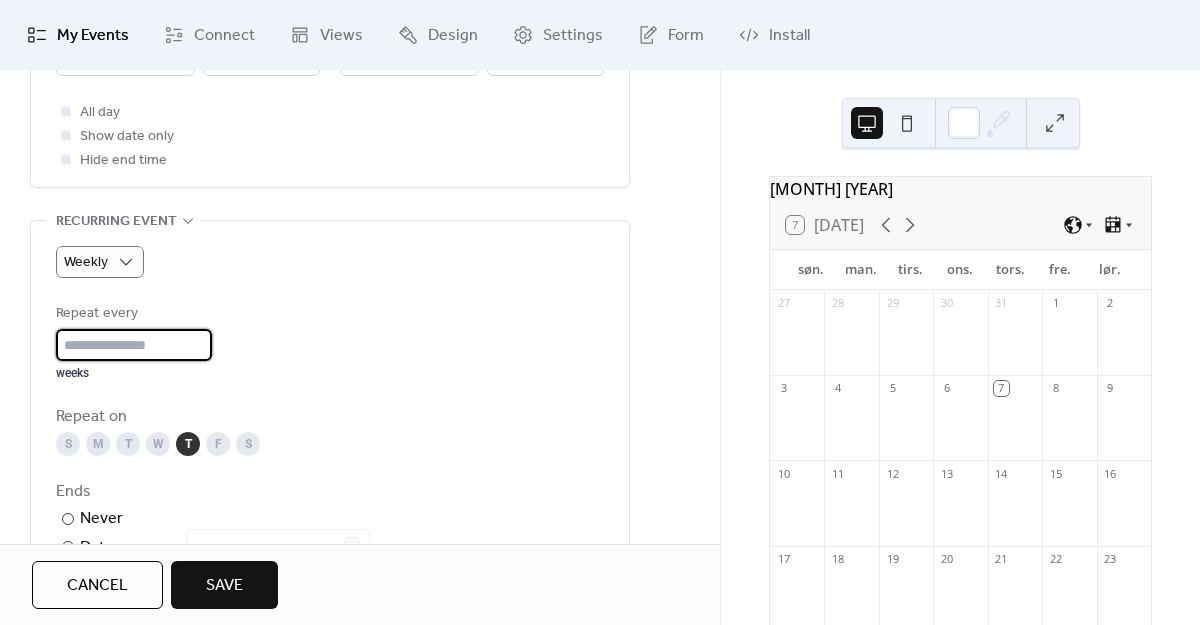 click at bounding box center [134, 345] 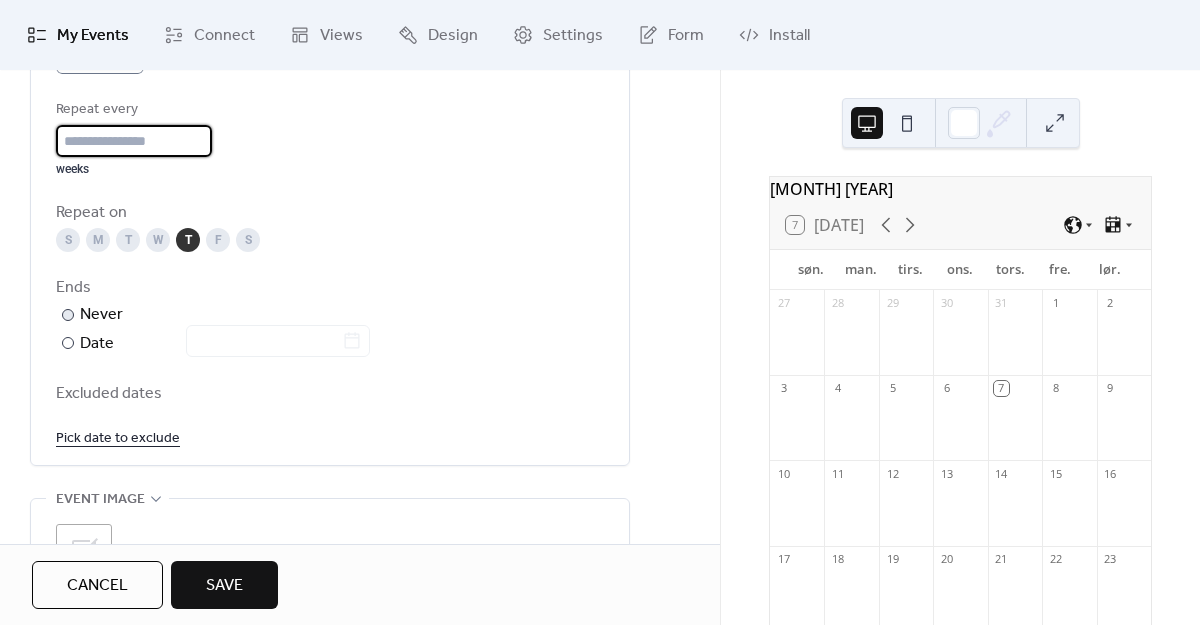 scroll, scrollTop: 1007, scrollLeft: 0, axis: vertical 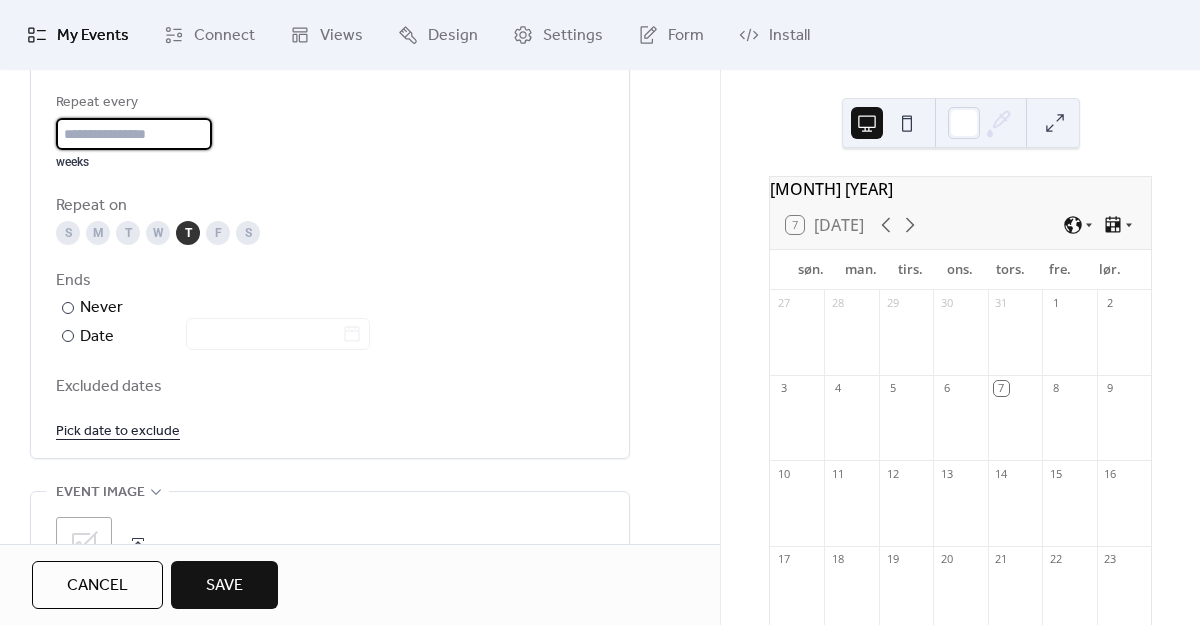 type on "**" 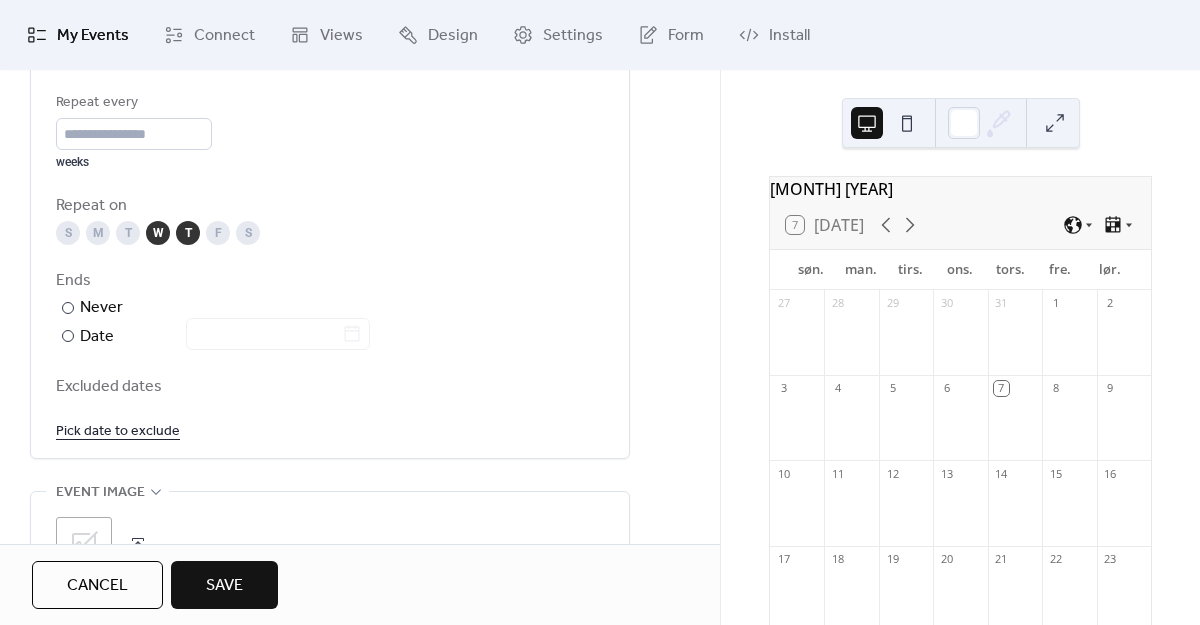 click on "W" at bounding box center (158, 233) 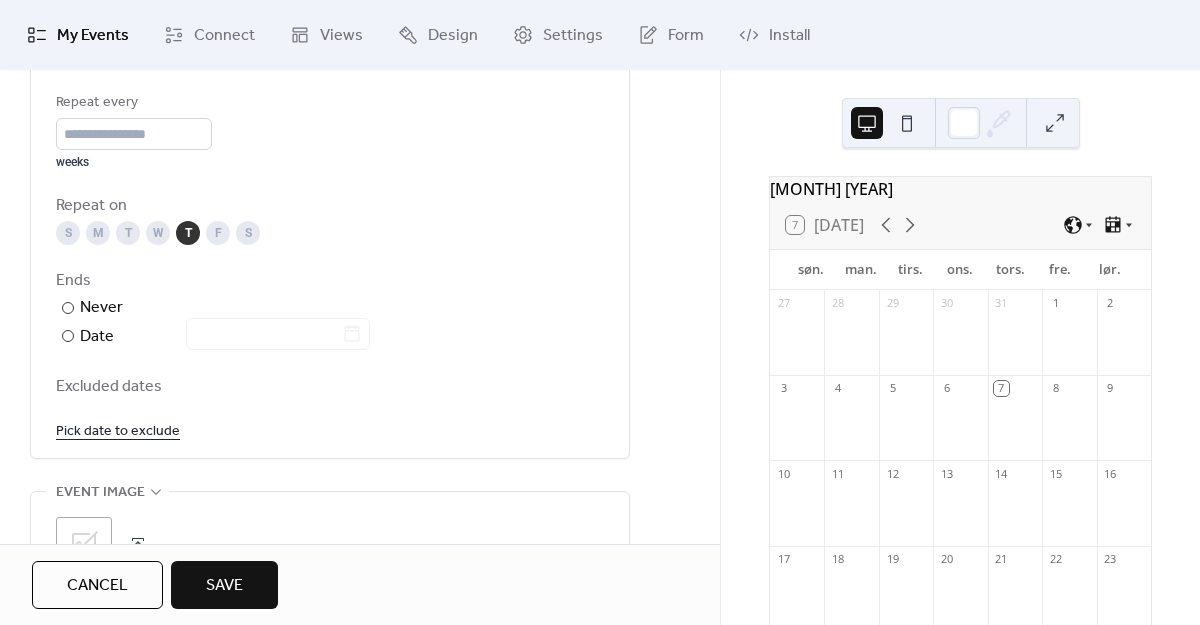 click on "W" at bounding box center [158, 233] 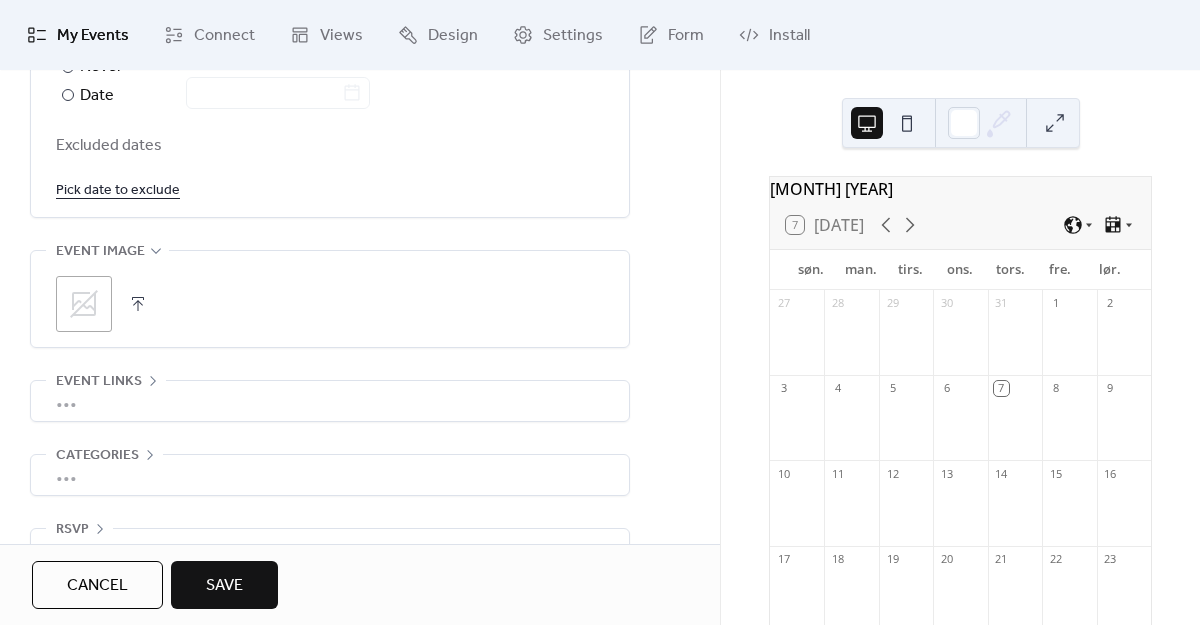 scroll, scrollTop: 1297, scrollLeft: 0, axis: vertical 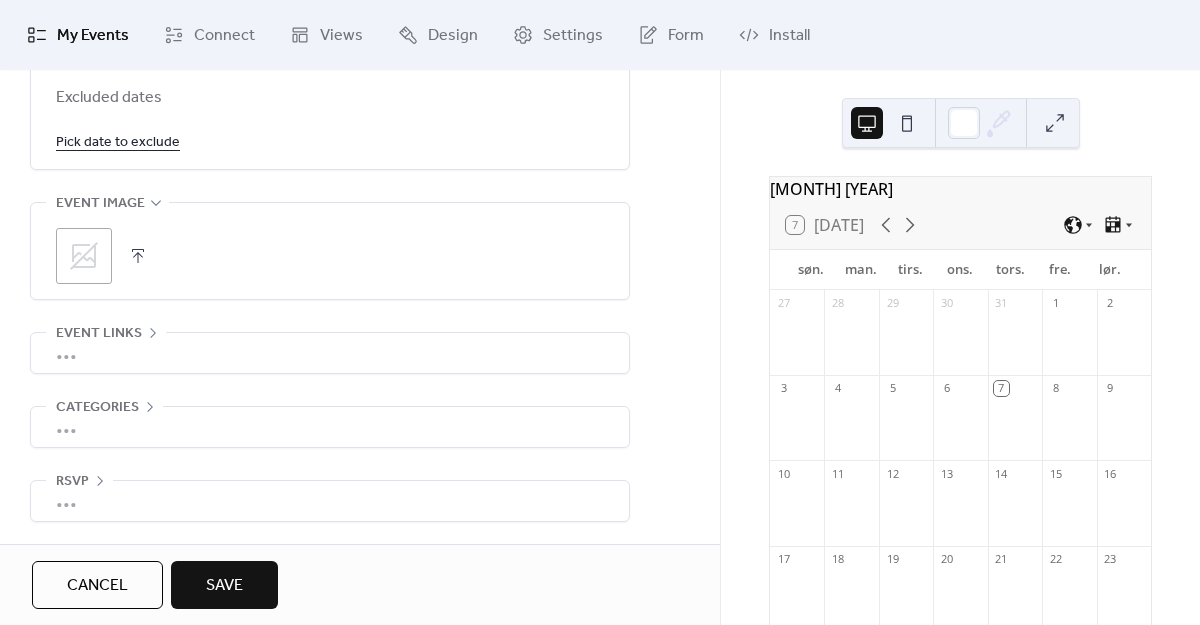 click 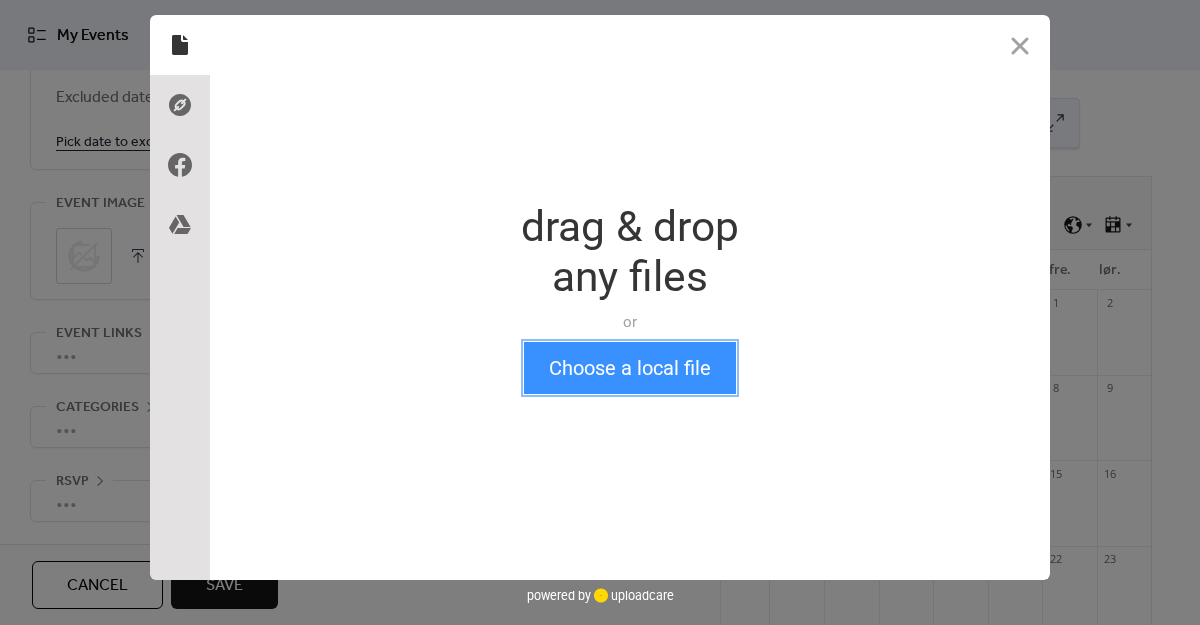 click on "Choose a local file" at bounding box center (630, 368) 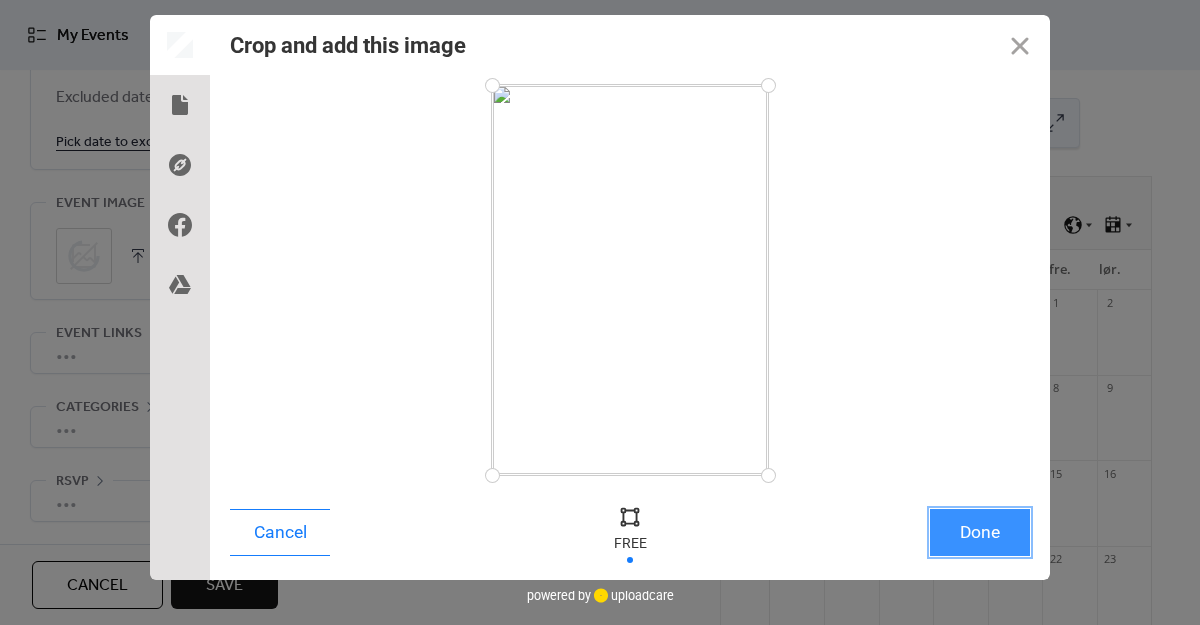 click on "Done" at bounding box center (980, 532) 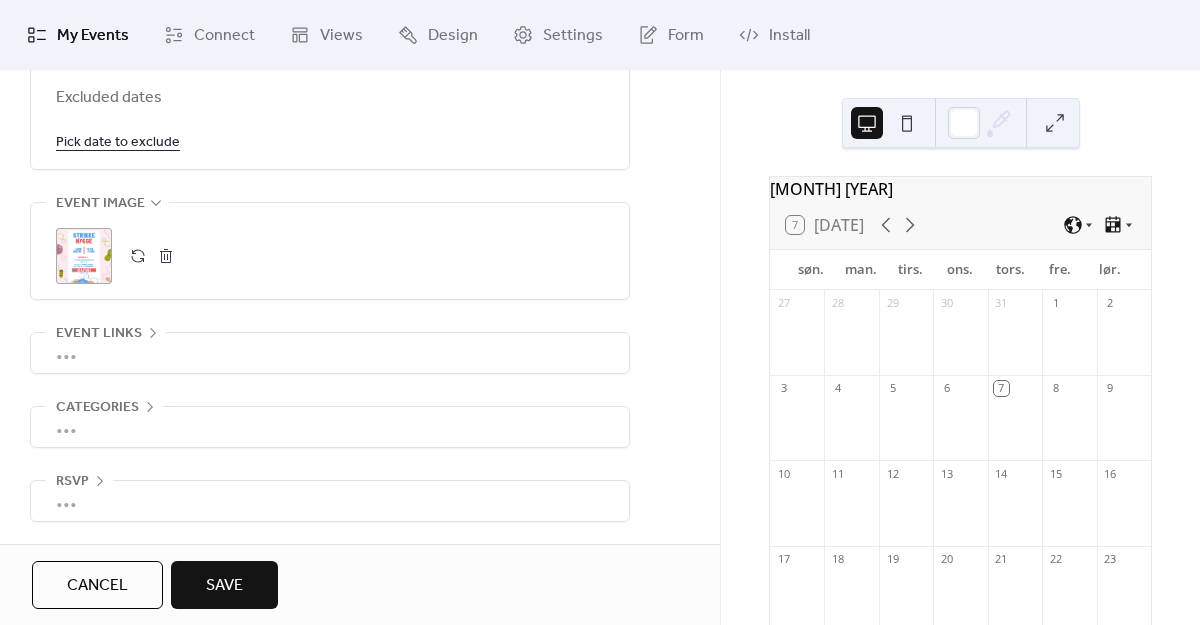 click on "•••" at bounding box center [330, 427] 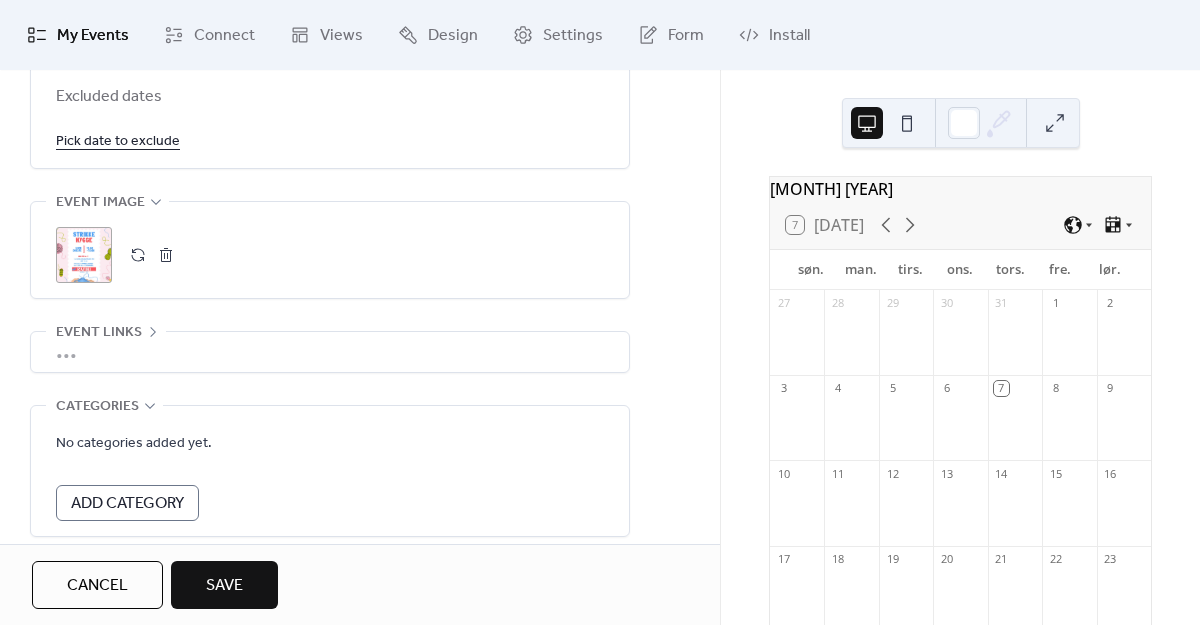 scroll, scrollTop: 1297, scrollLeft: 0, axis: vertical 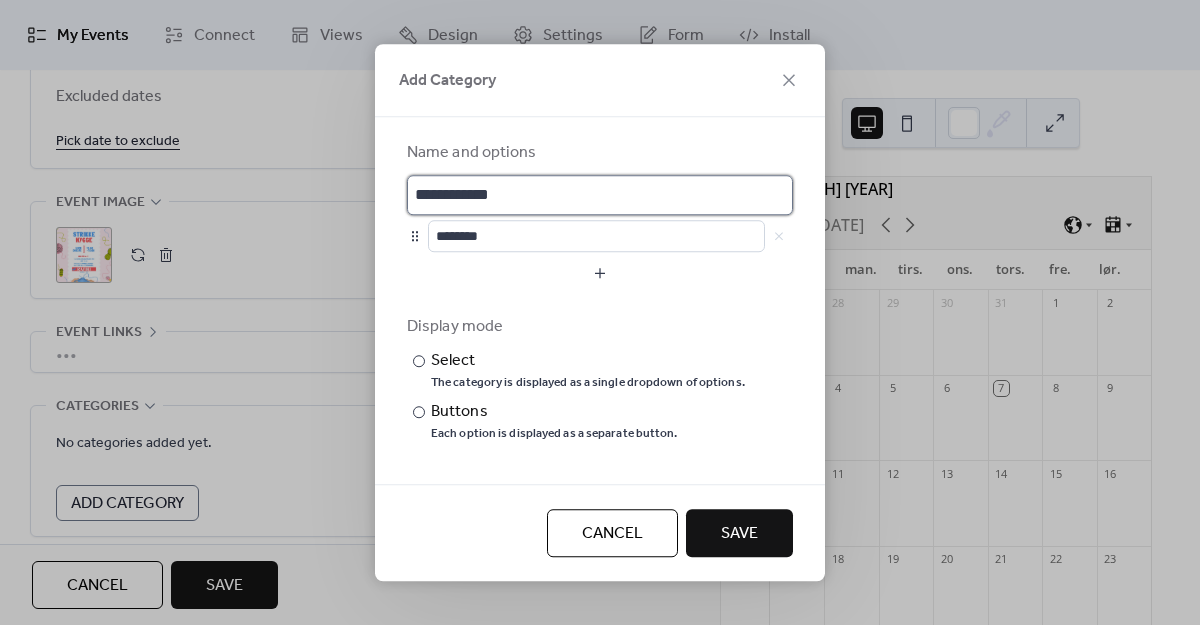 click on "**********" at bounding box center [600, 195] 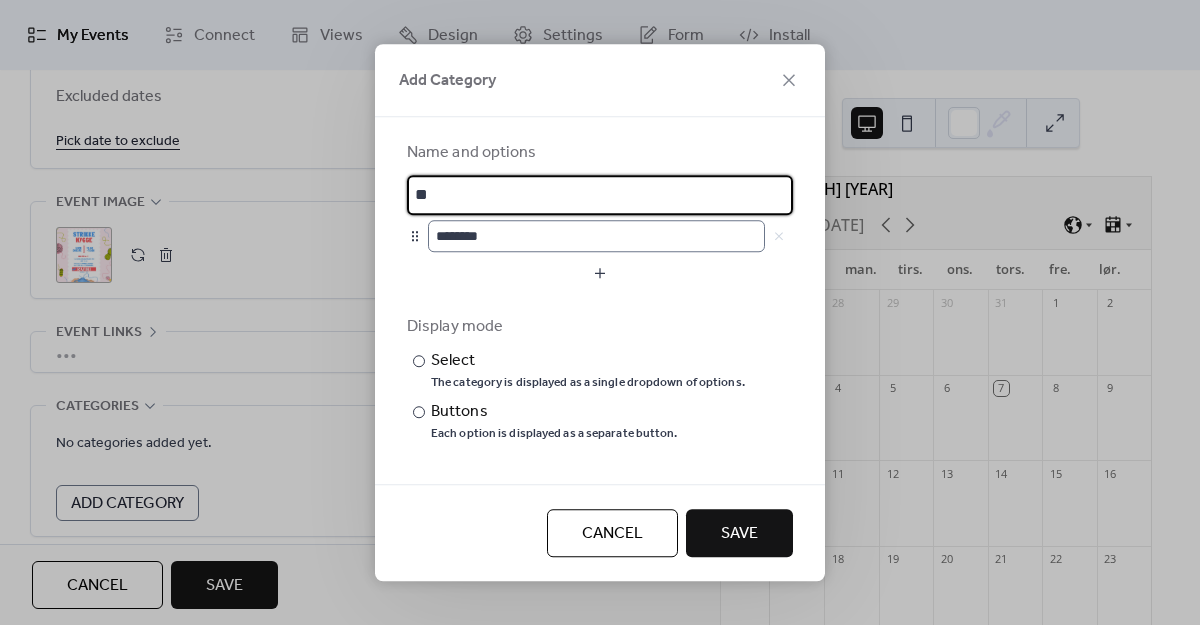 type on "*" 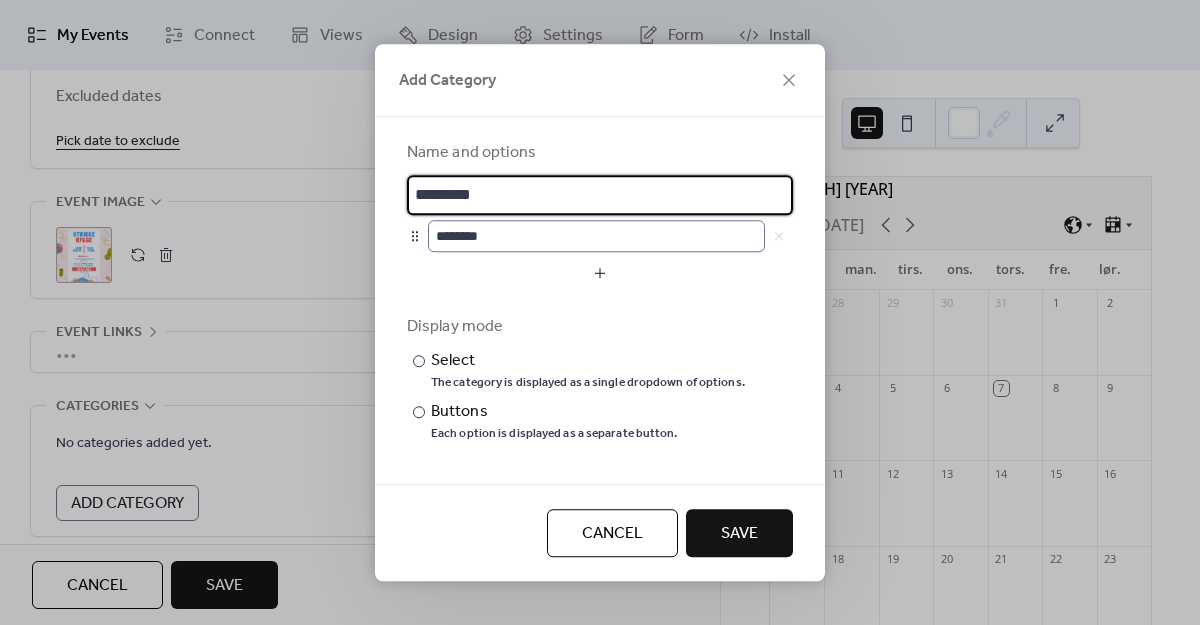 type on "*********" 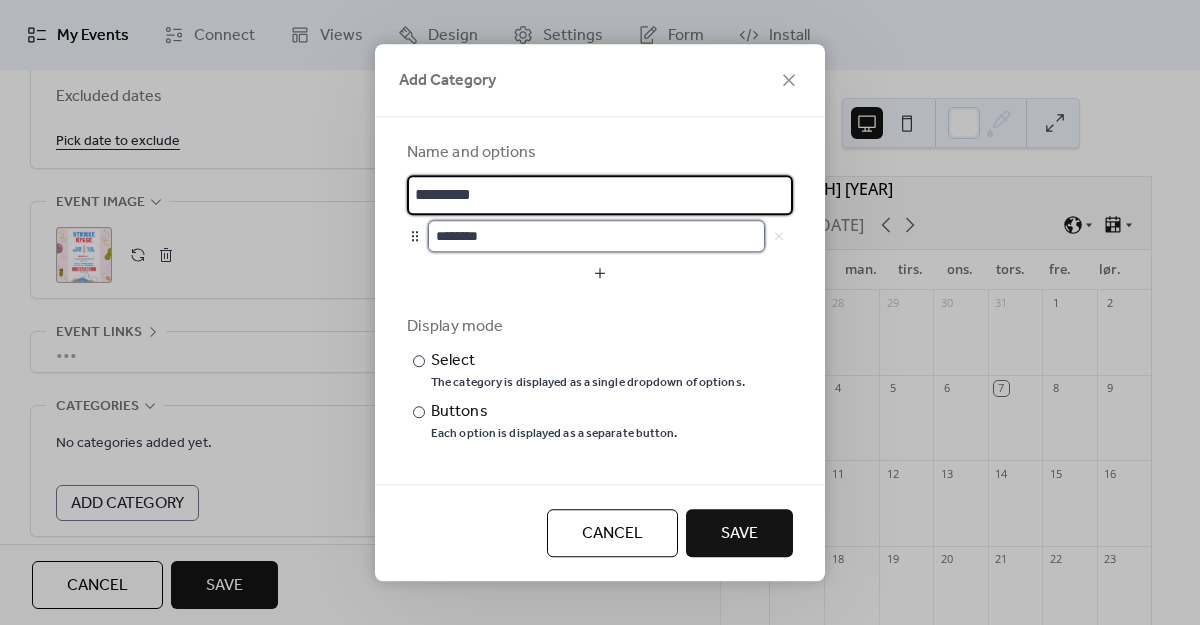 click on "********" at bounding box center (596, 236) 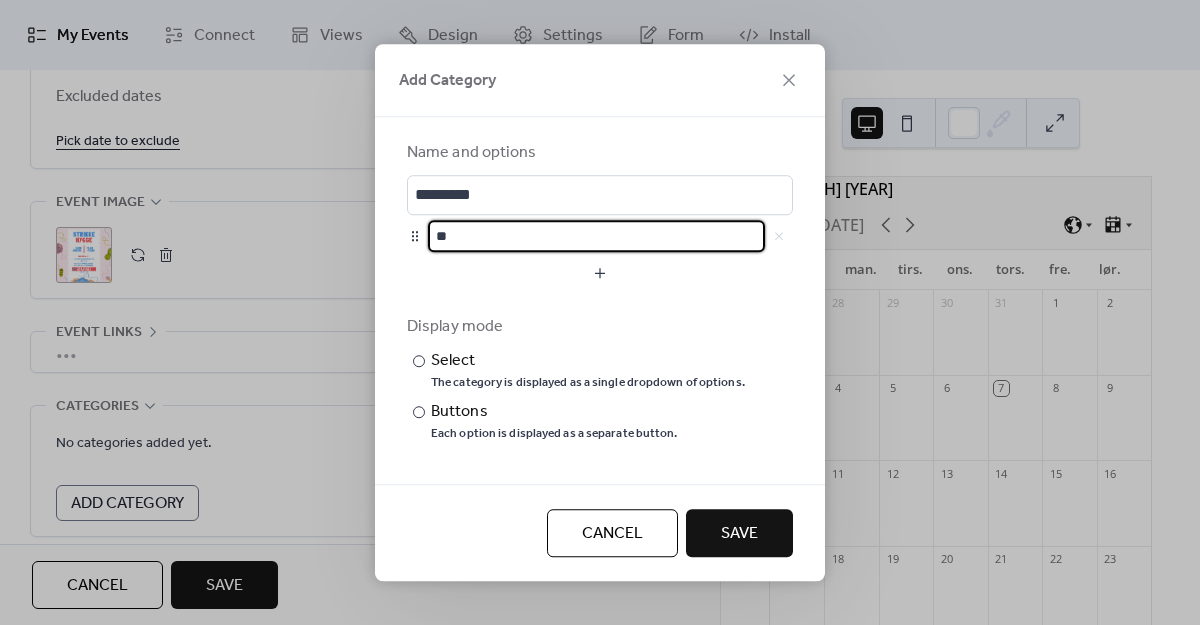 type on "*" 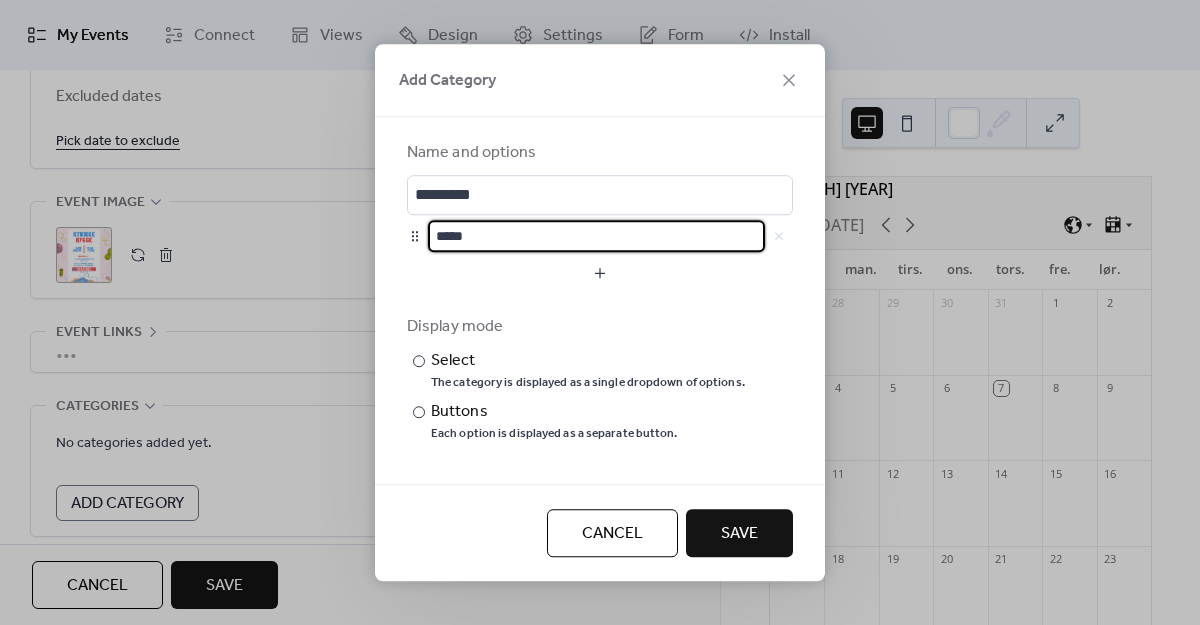 type on "*****" 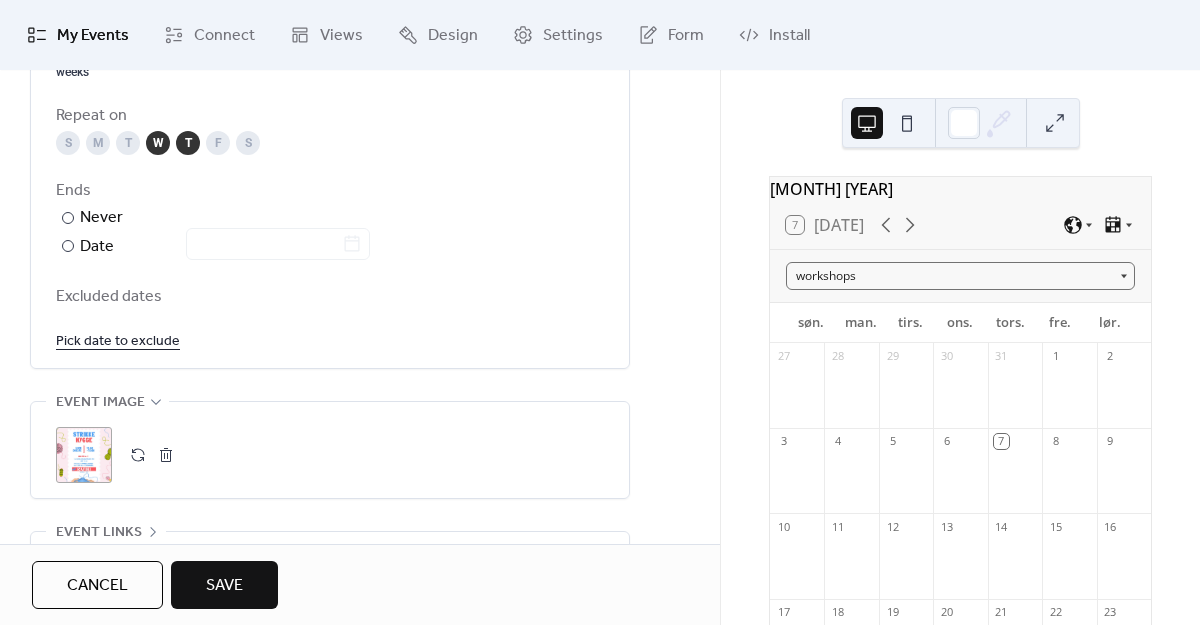 scroll, scrollTop: 995, scrollLeft: 0, axis: vertical 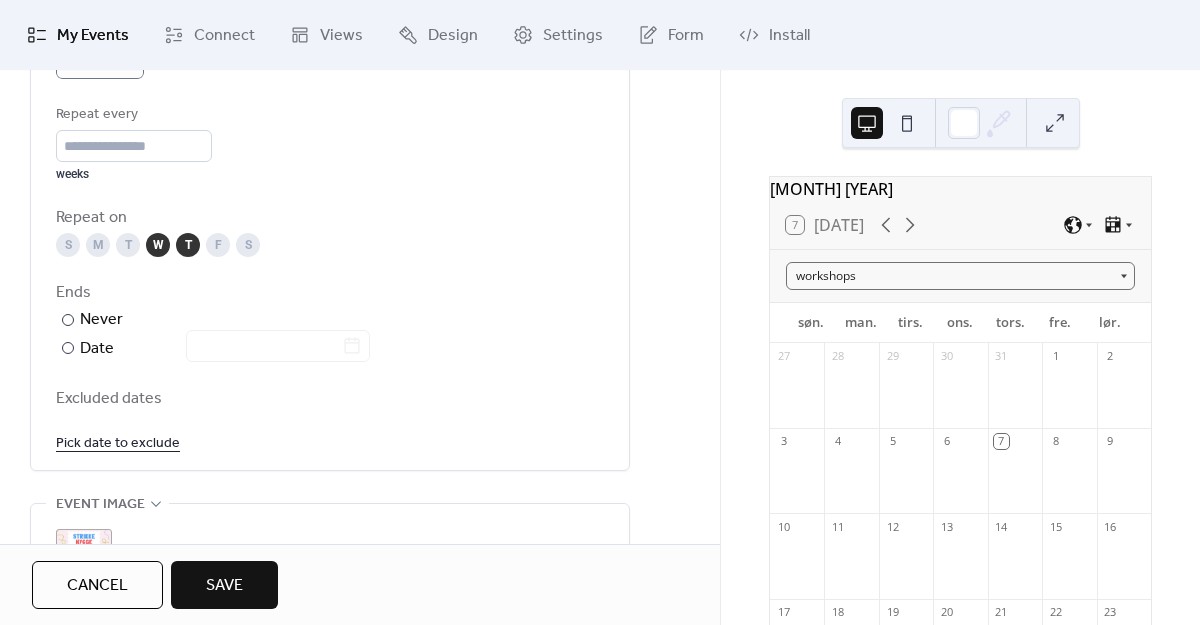 click on "T" at bounding box center (188, 245) 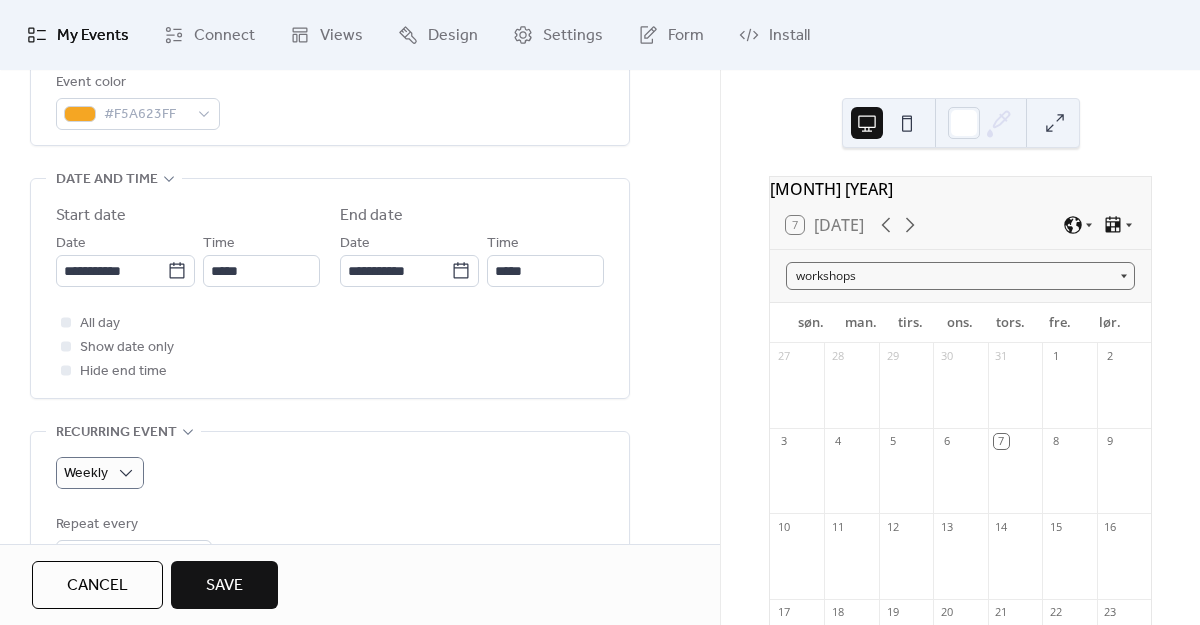 scroll, scrollTop: 594, scrollLeft: 0, axis: vertical 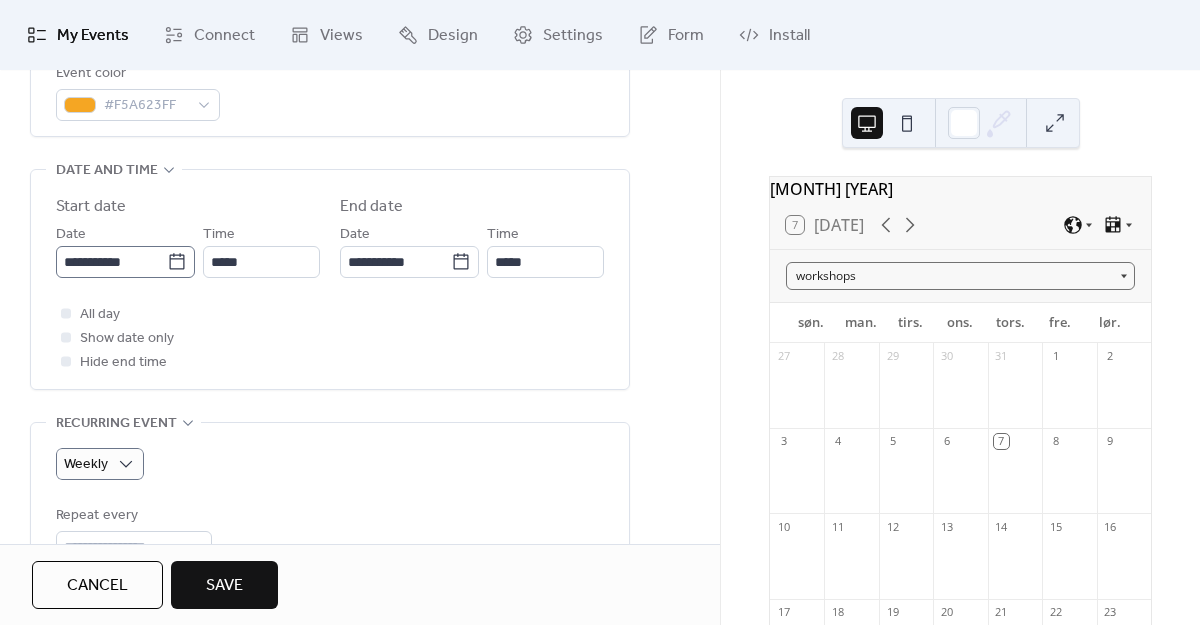 click 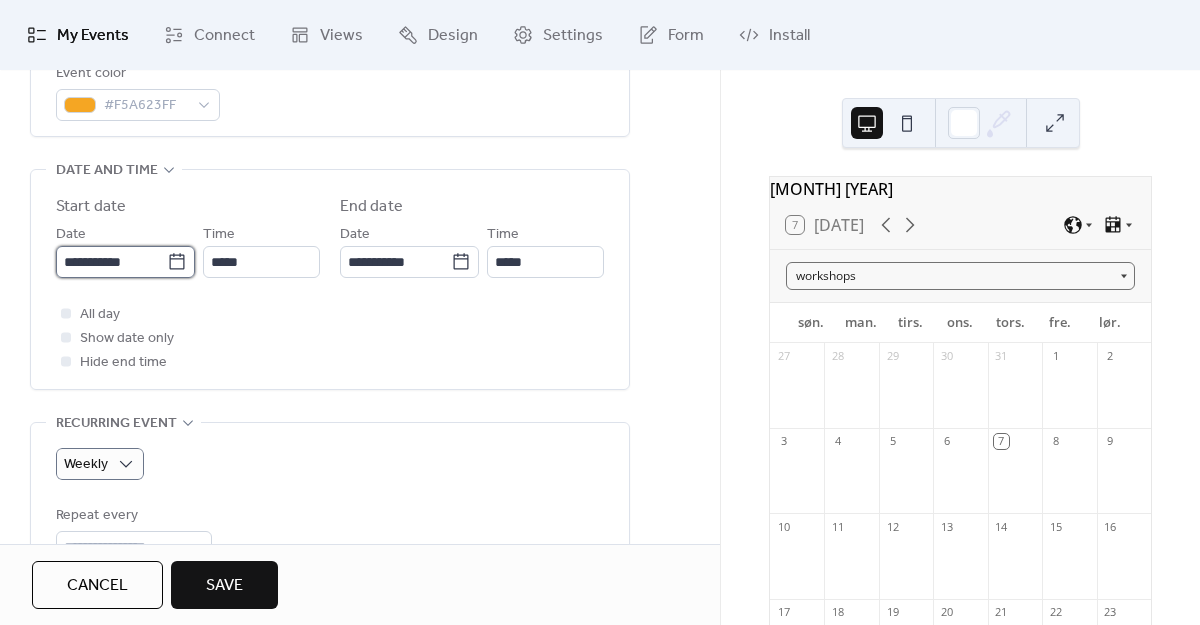 click on "**********" at bounding box center [111, 262] 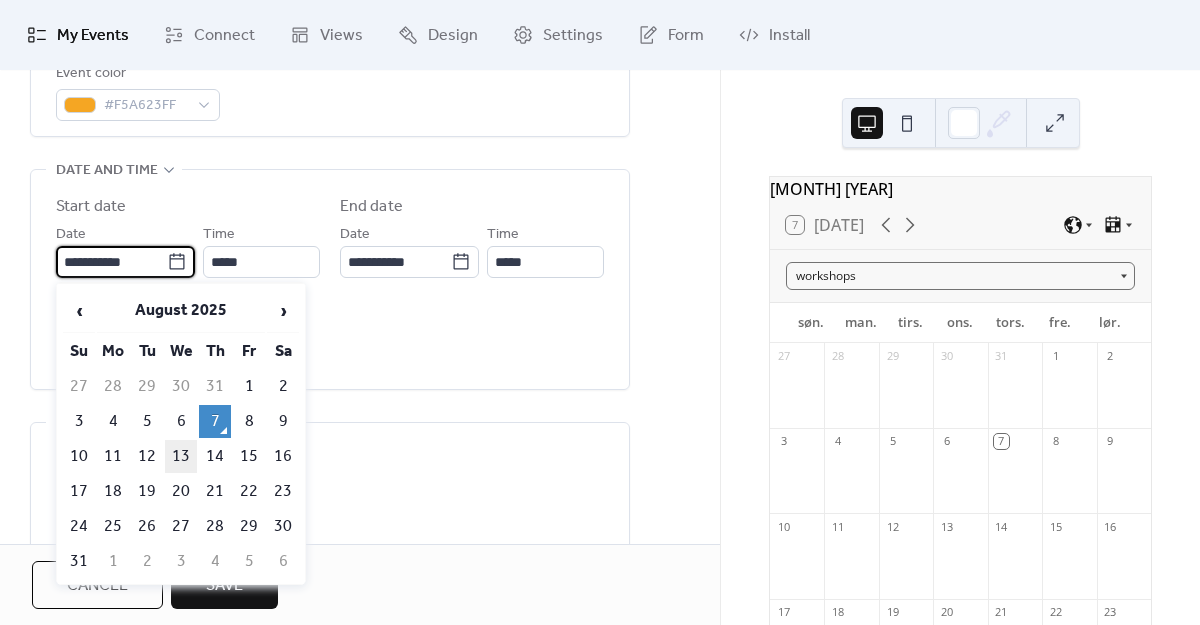 click on "13" at bounding box center [181, 456] 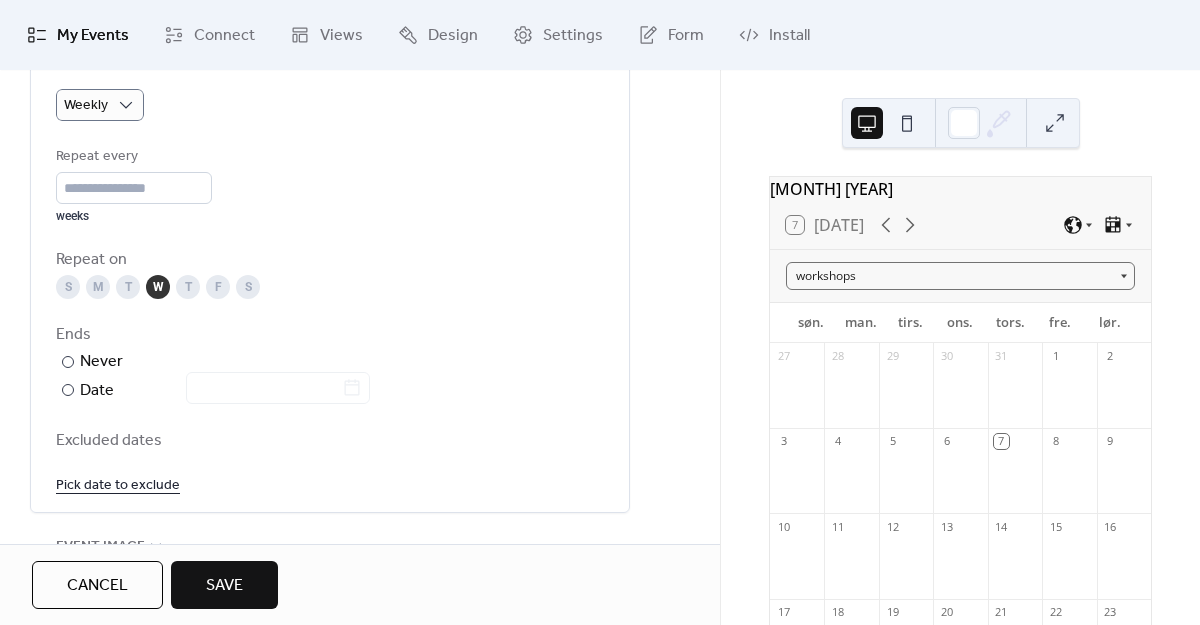 scroll, scrollTop: 955, scrollLeft: 0, axis: vertical 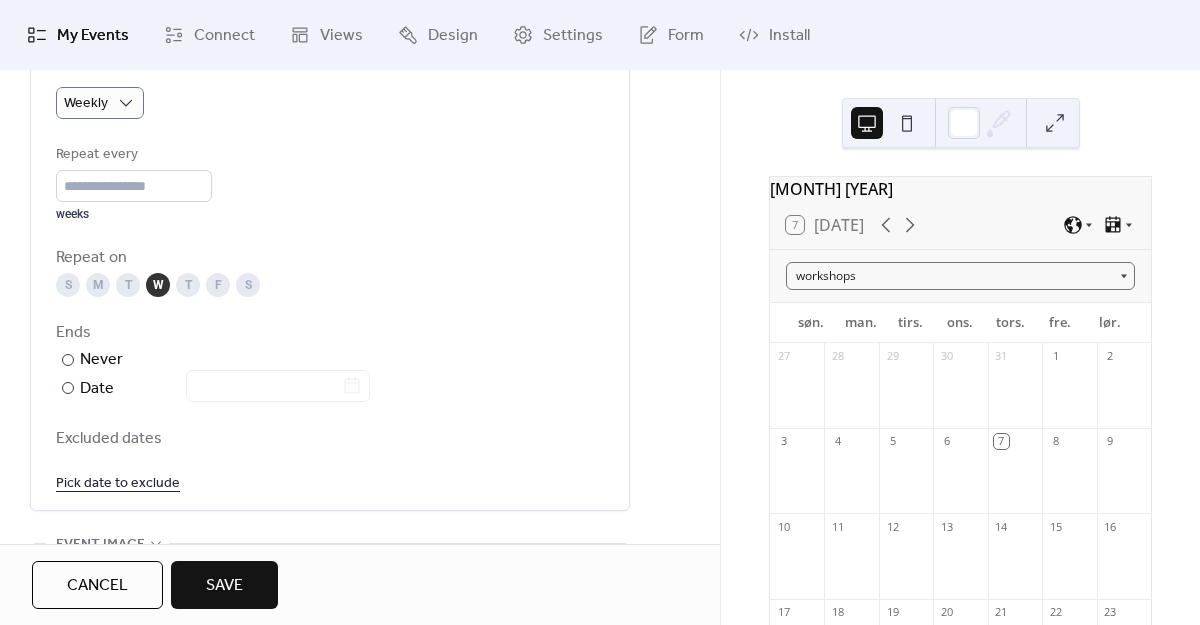 click on "Save" at bounding box center (224, 586) 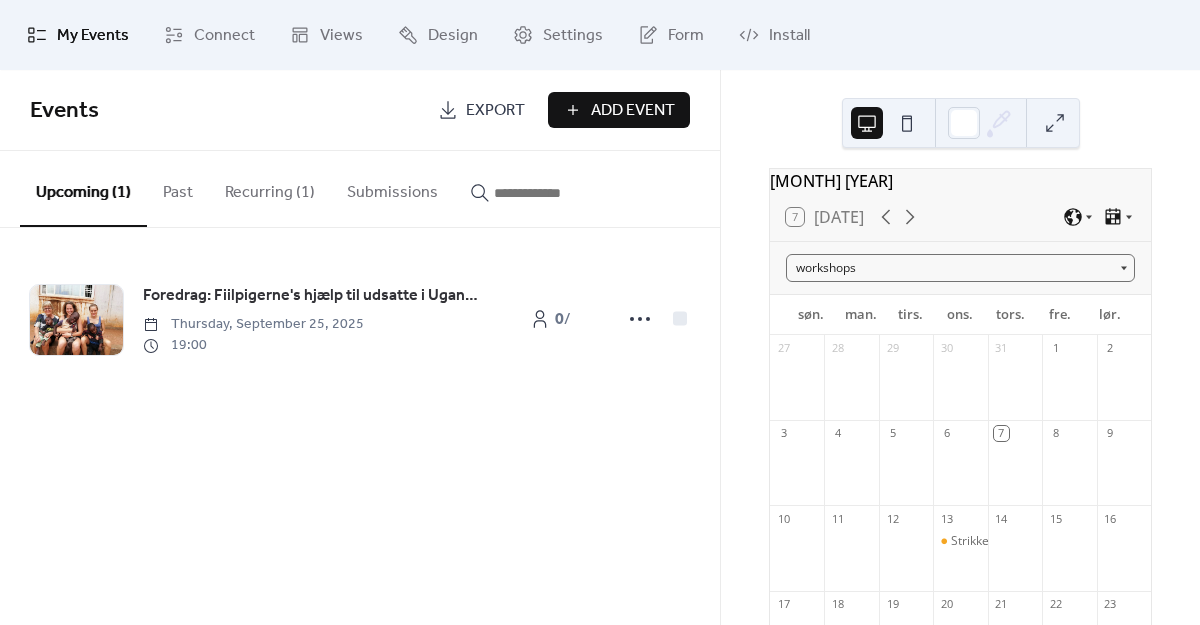 scroll, scrollTop: 0, scrollLeft: 0, axis: both 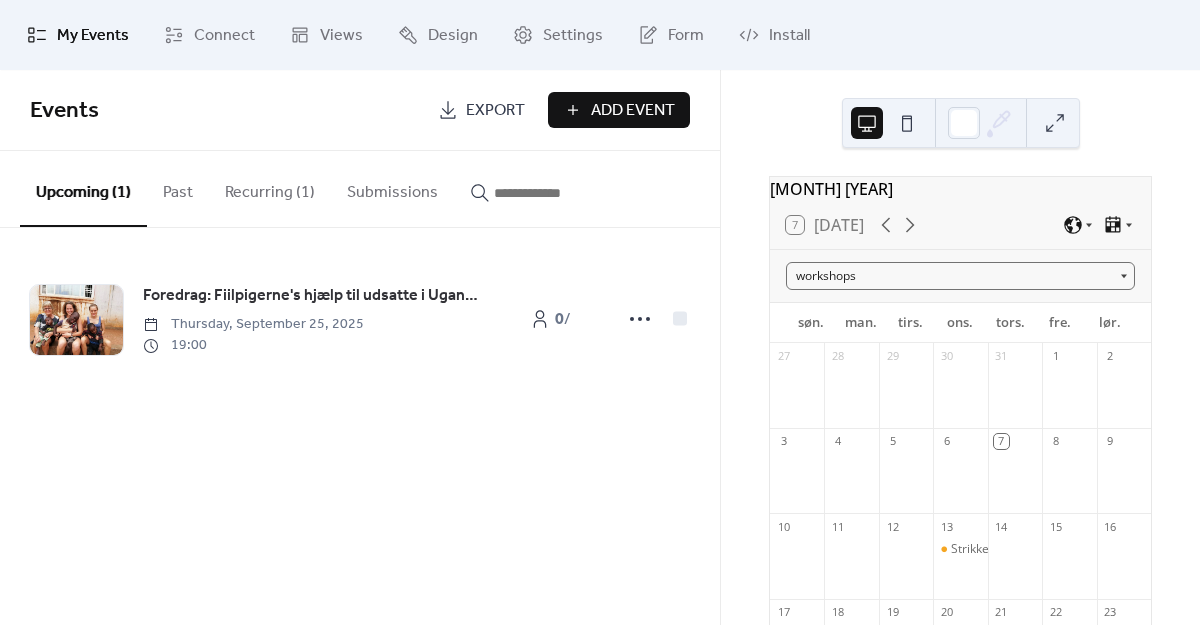click on "Add Event" at bounding box center (633, 111) 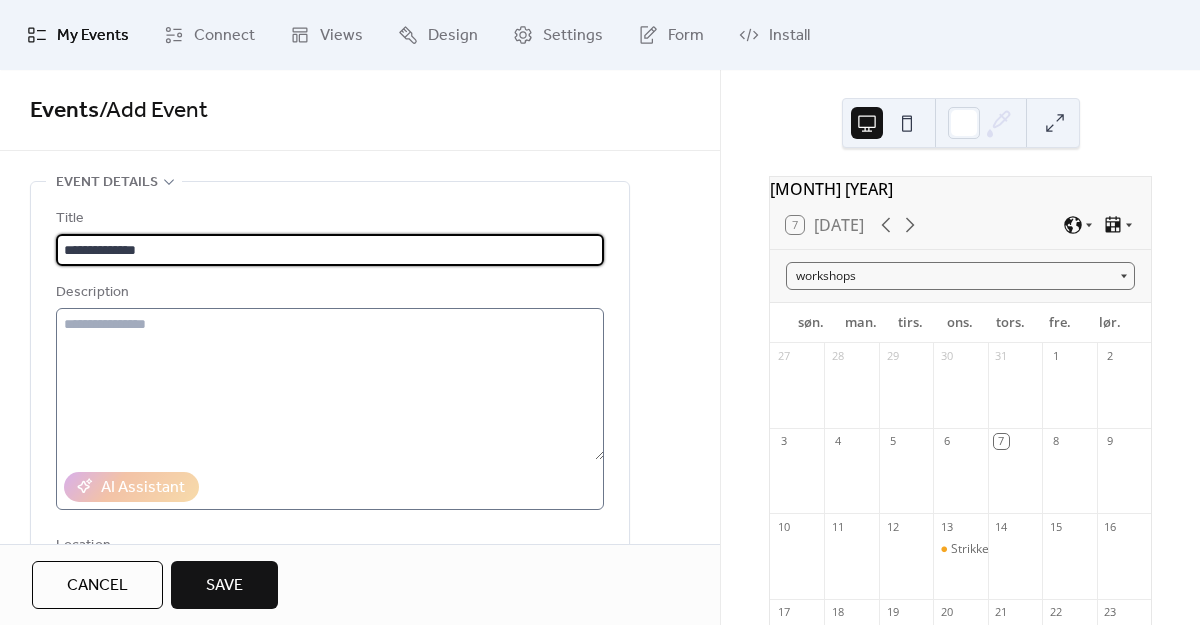 type on "**********" 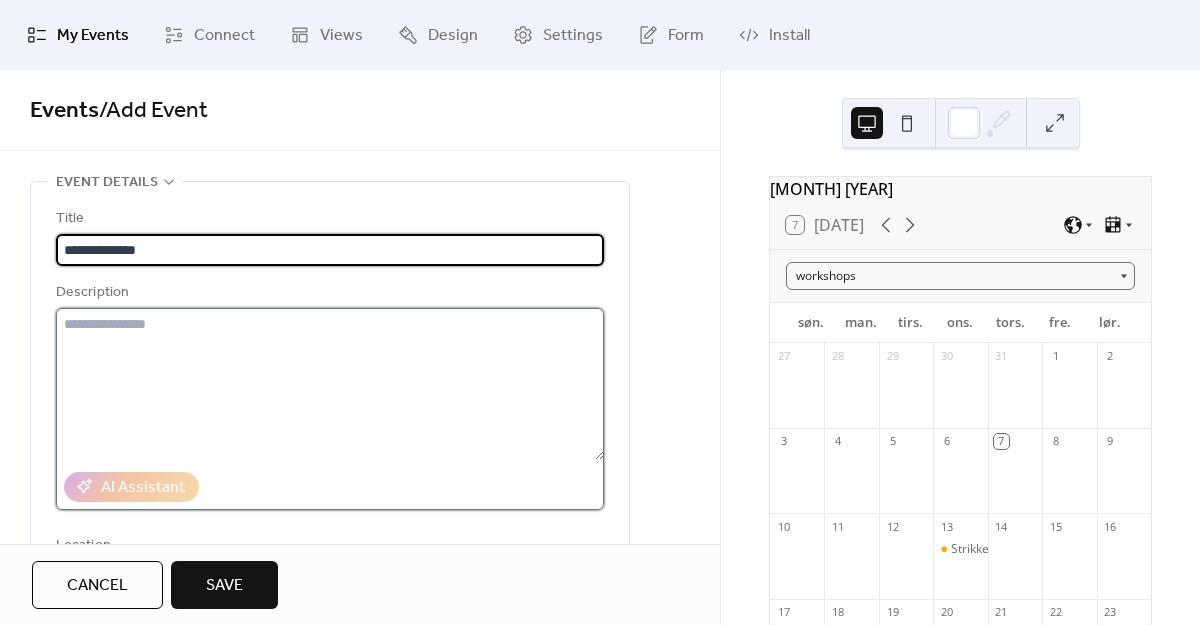 click at bounding box center [330, 384] 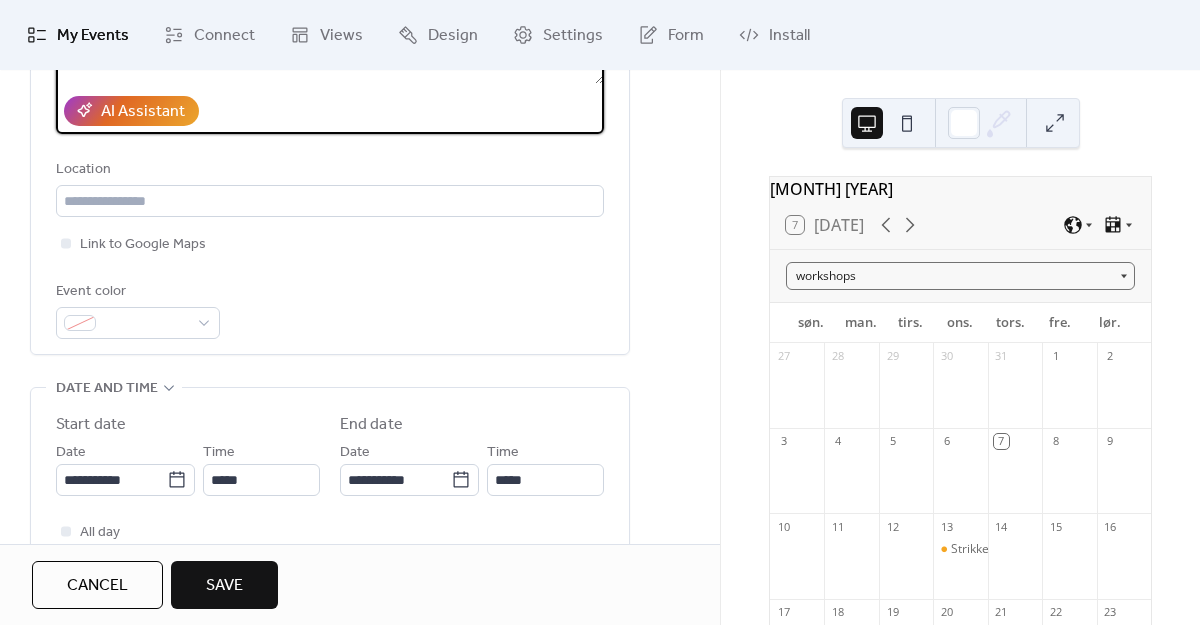 scroll, scrollTop: 420, scrollLeft: 0, axis: vertical 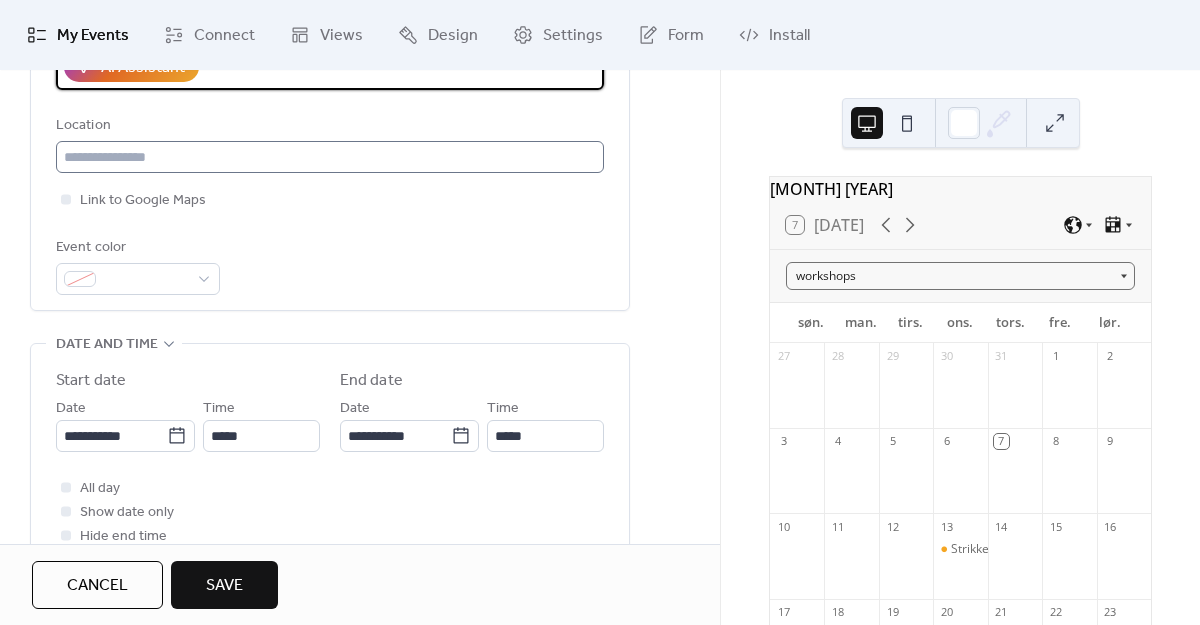 type on "**********" 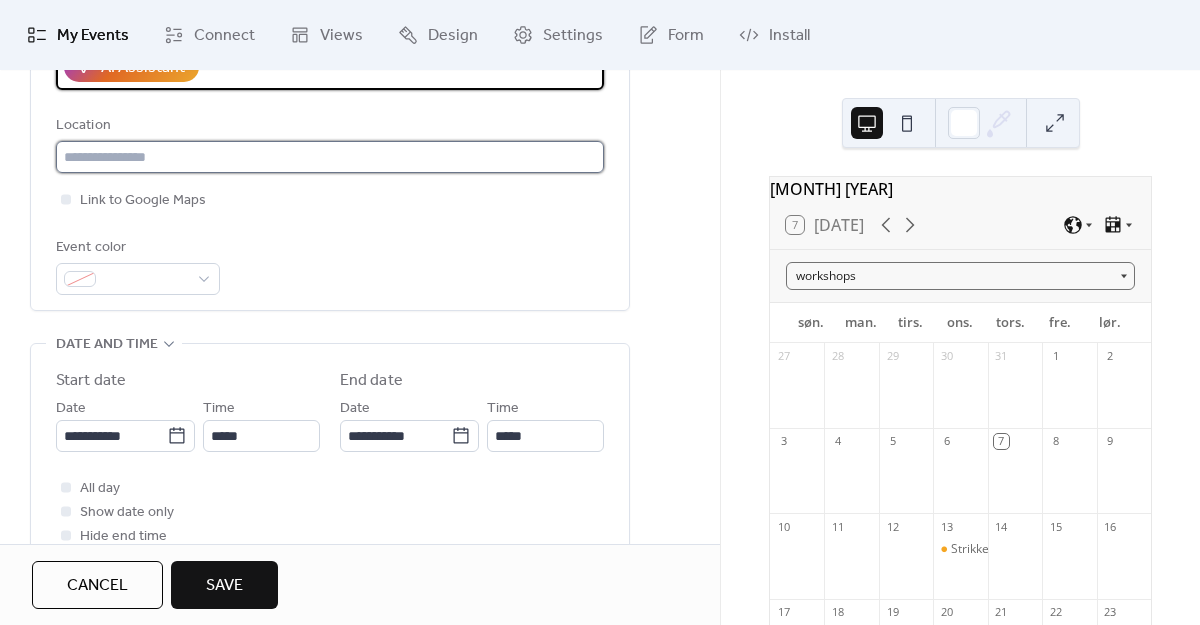 click at bounding box center (330, 157) 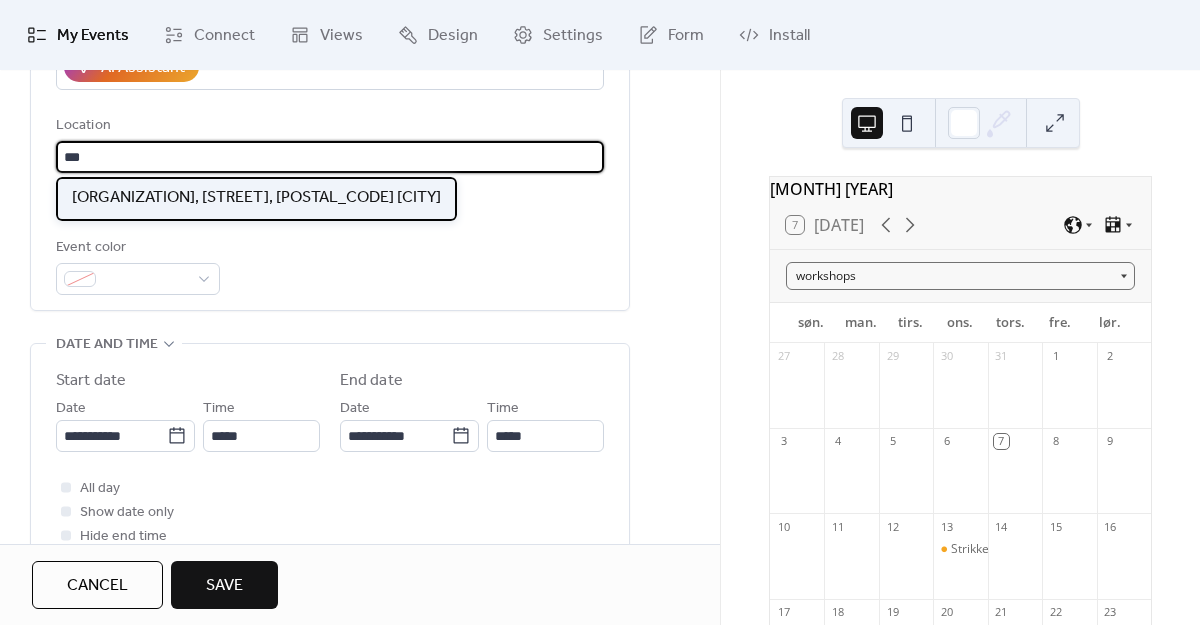click on "[ORGANIZATION], [STREET], [POSTAL_CODE] [CITY]" at bounding box center [256, 198] 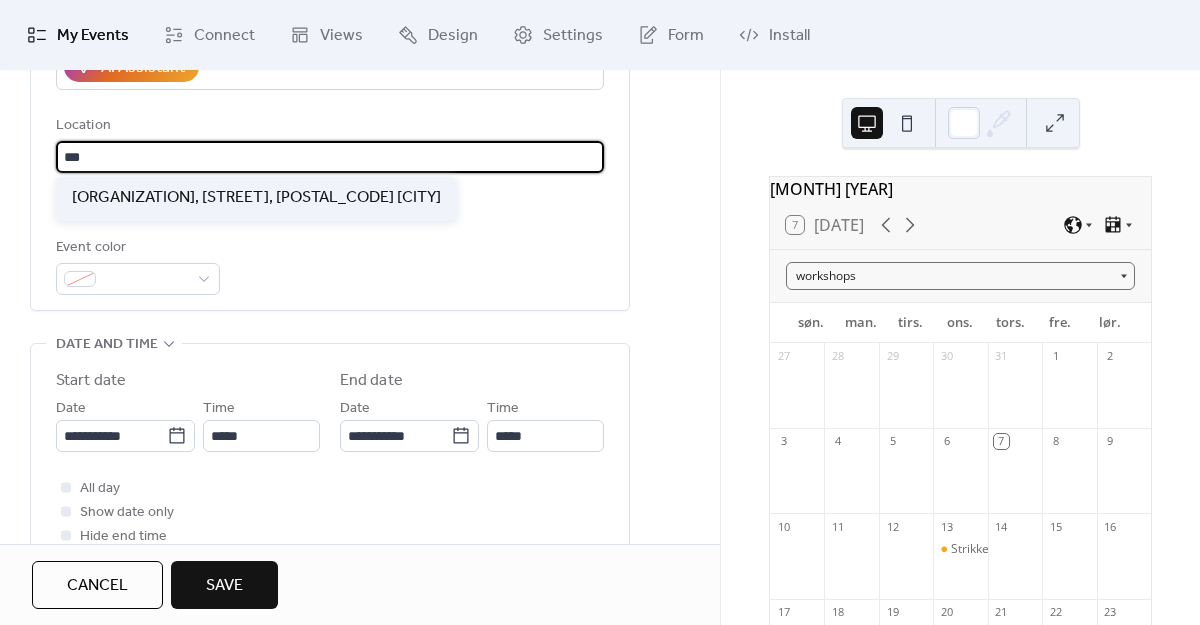type on "**********" 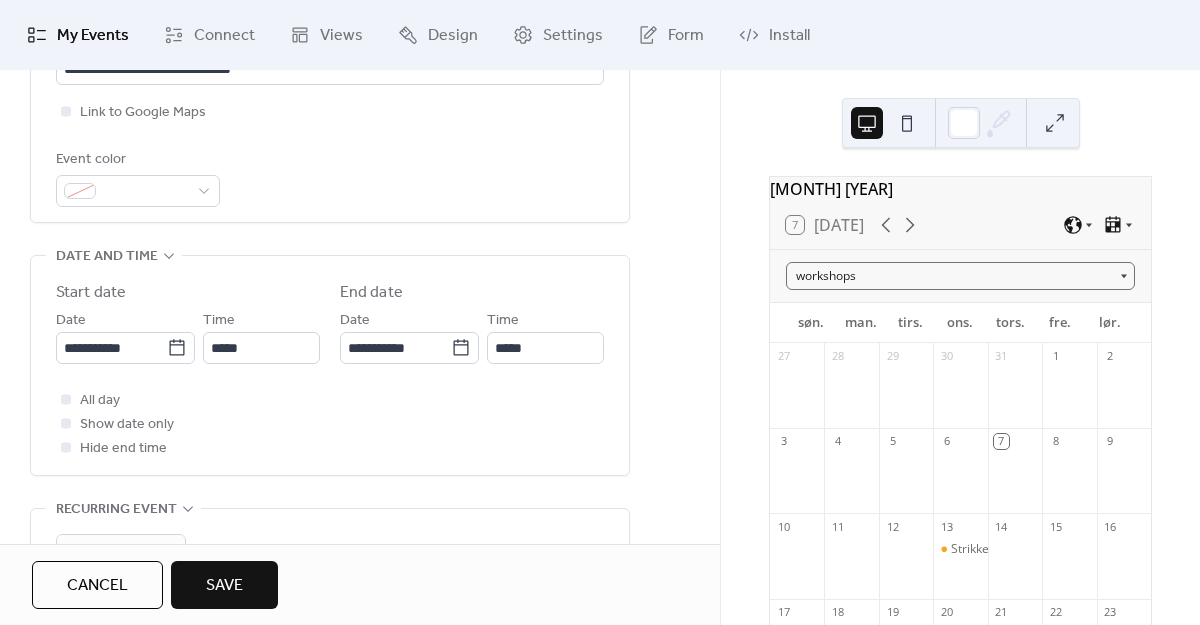 scroll, scrollTop: 510, scrollLeft: 0, axis: vertical 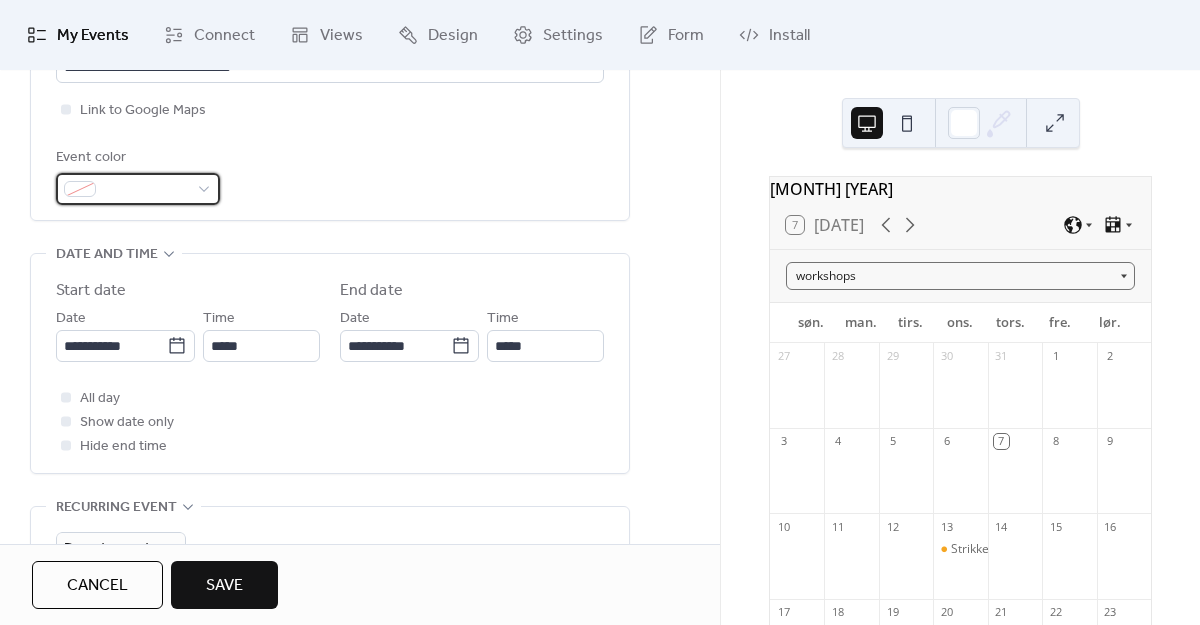 click at bounding box center (146, 190) 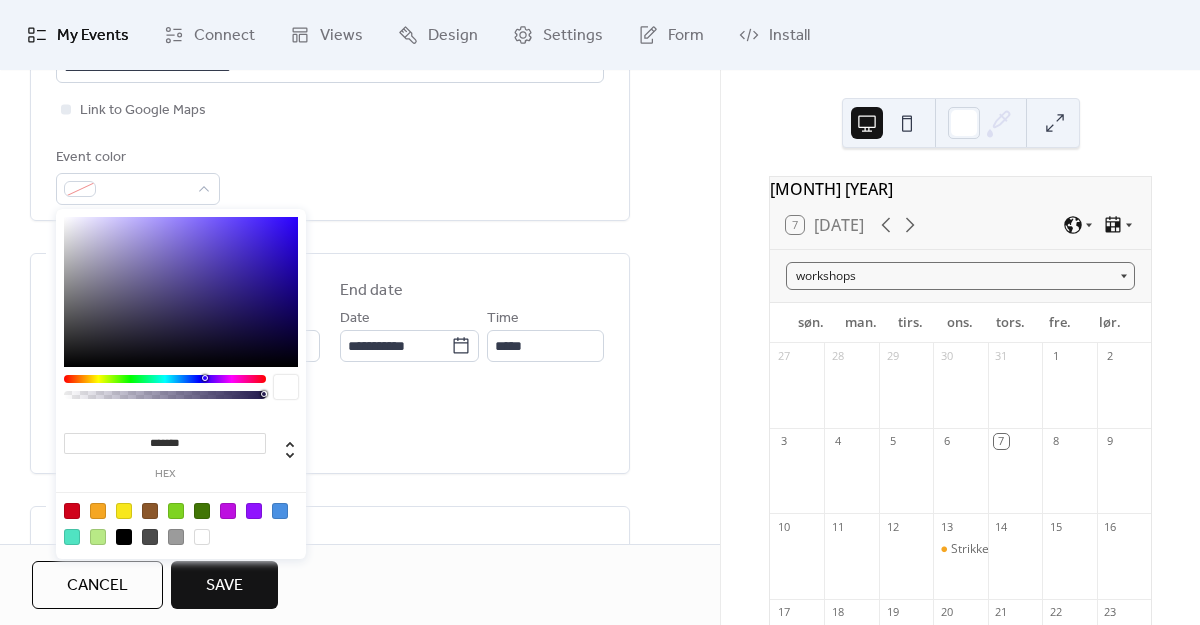 click at bounding box center [72, 511] 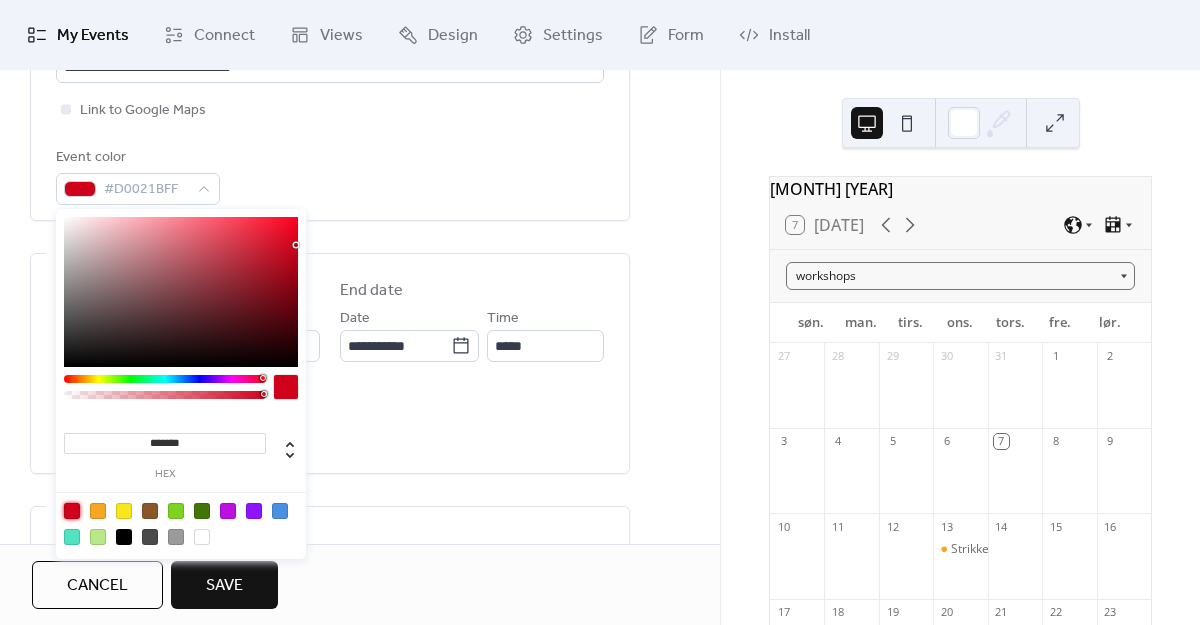 click on "**********" at bounding box center [330, 368] 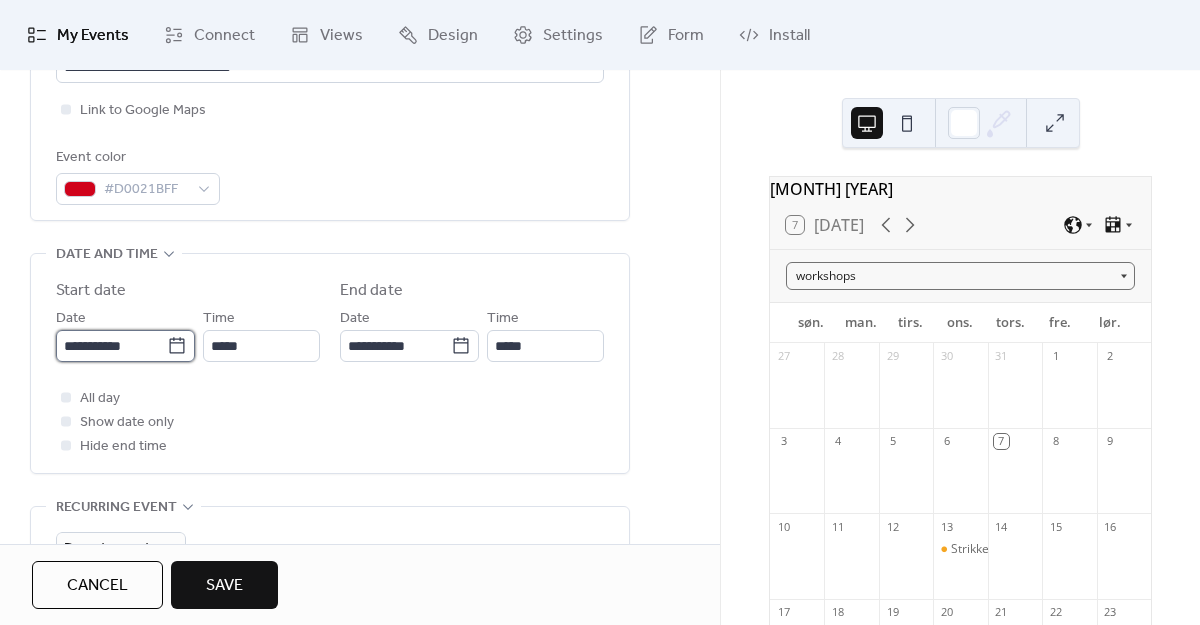 click on "**********" at bounding box center [111, 346] 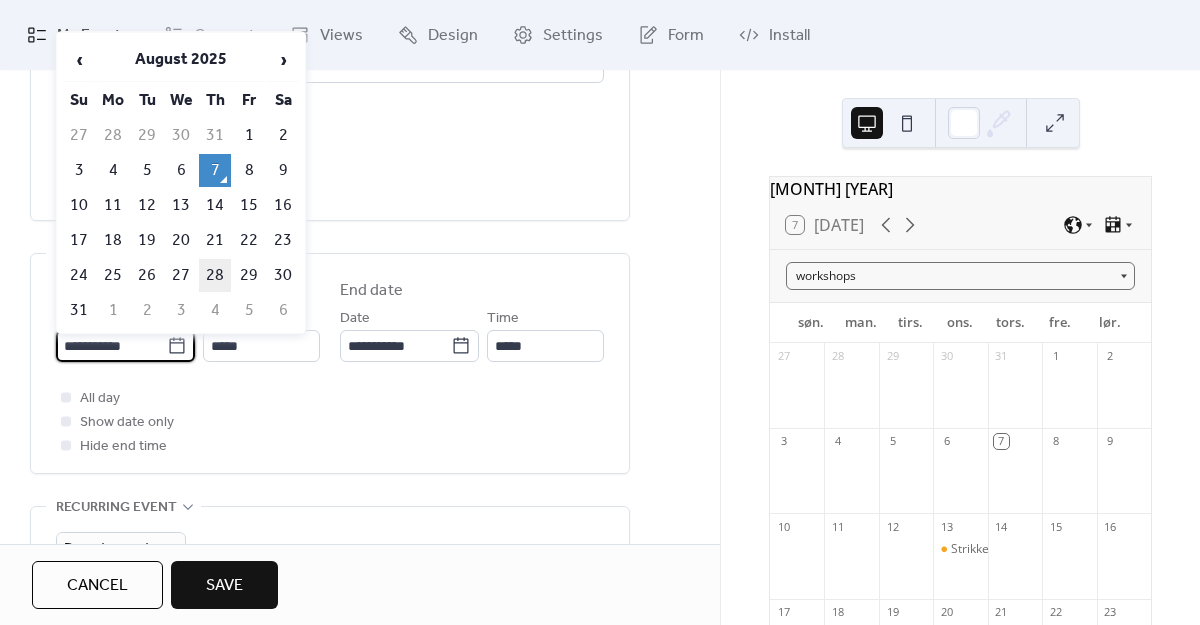 click on "28" at bounding box center [215, 275] 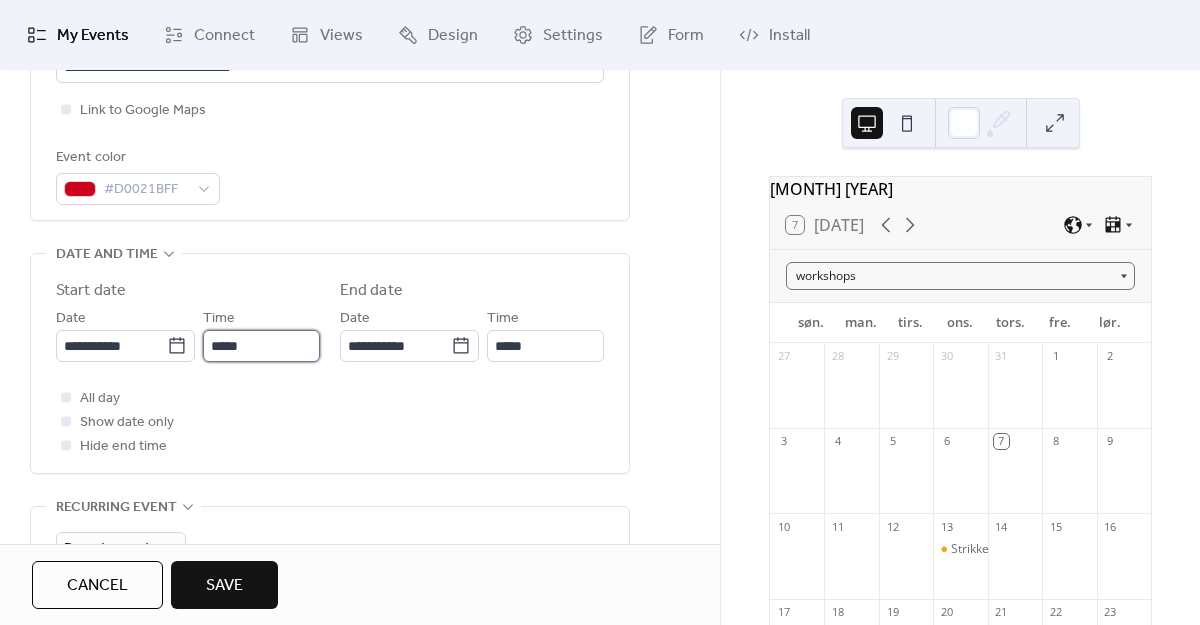 click on "*****" at bounding box center (261, 346) 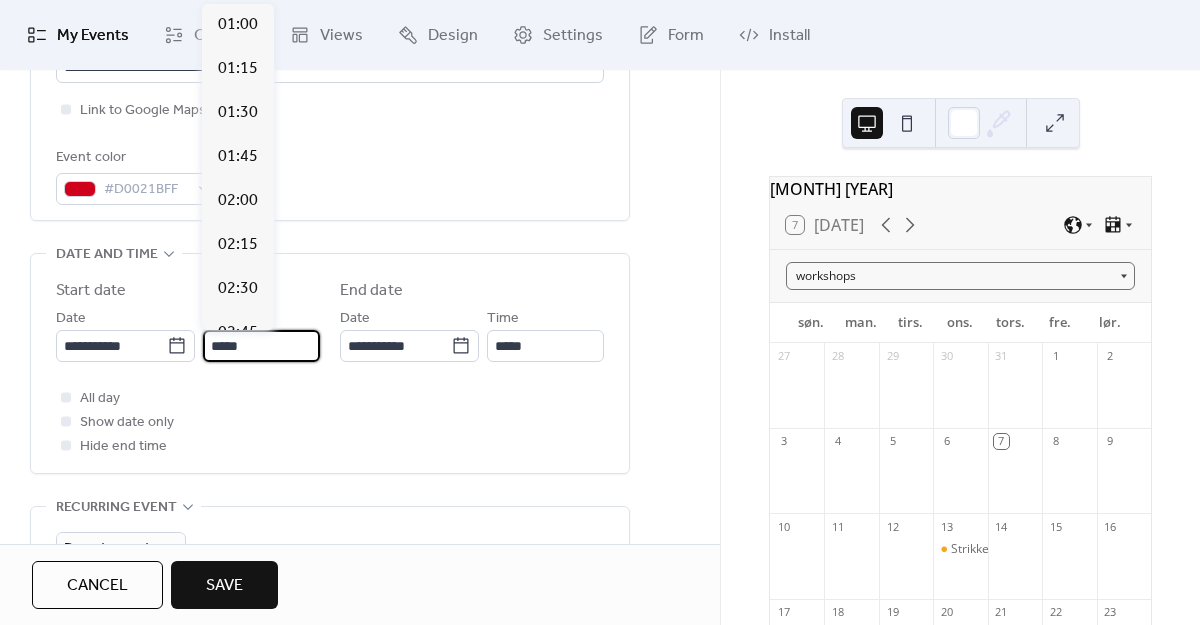 scroll, scrollTop: 1936, scrollLeft: 0, axis: vertical 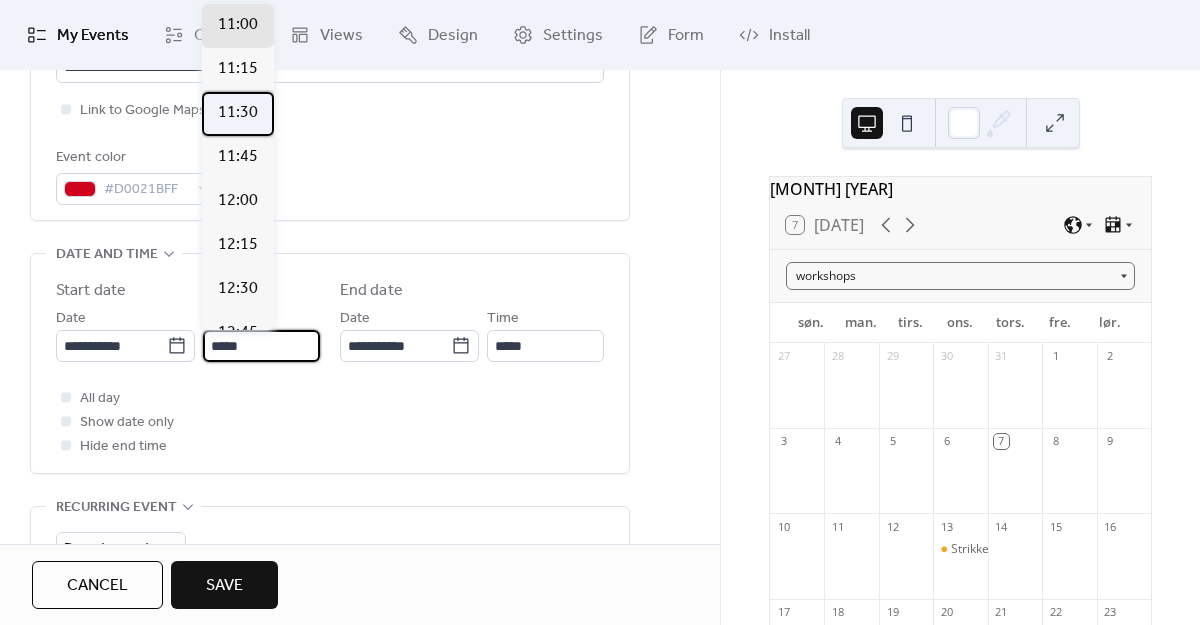 click on "11:30" at bounding box center [238, 113] 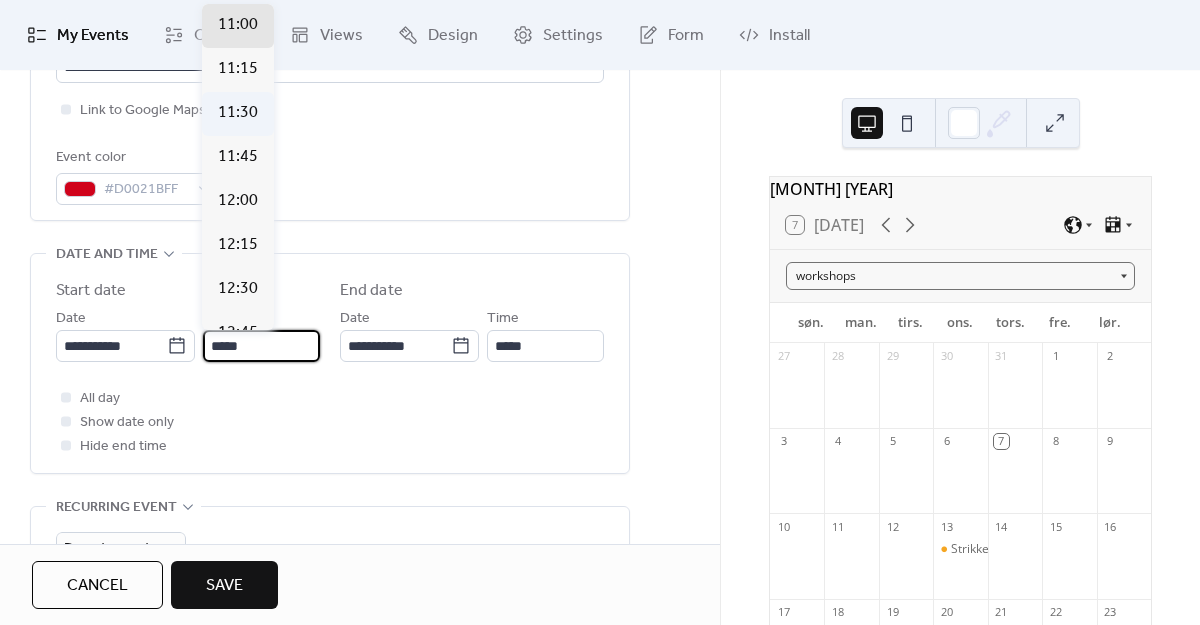 type on "*****" 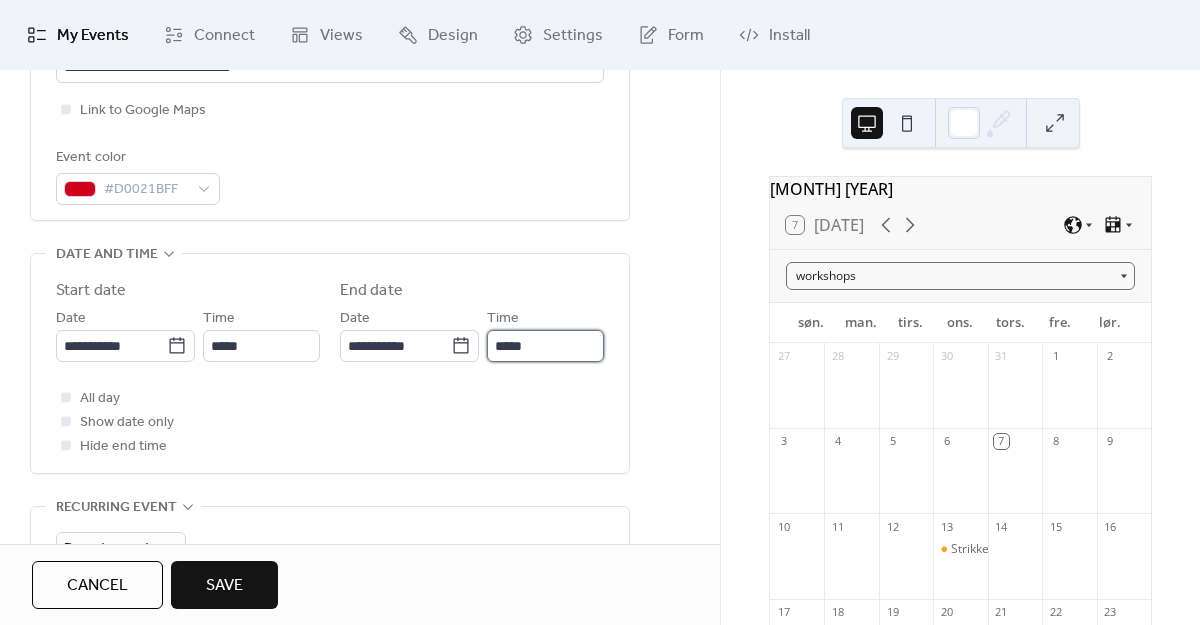 click on "*****" at bounding box center [545, 346] 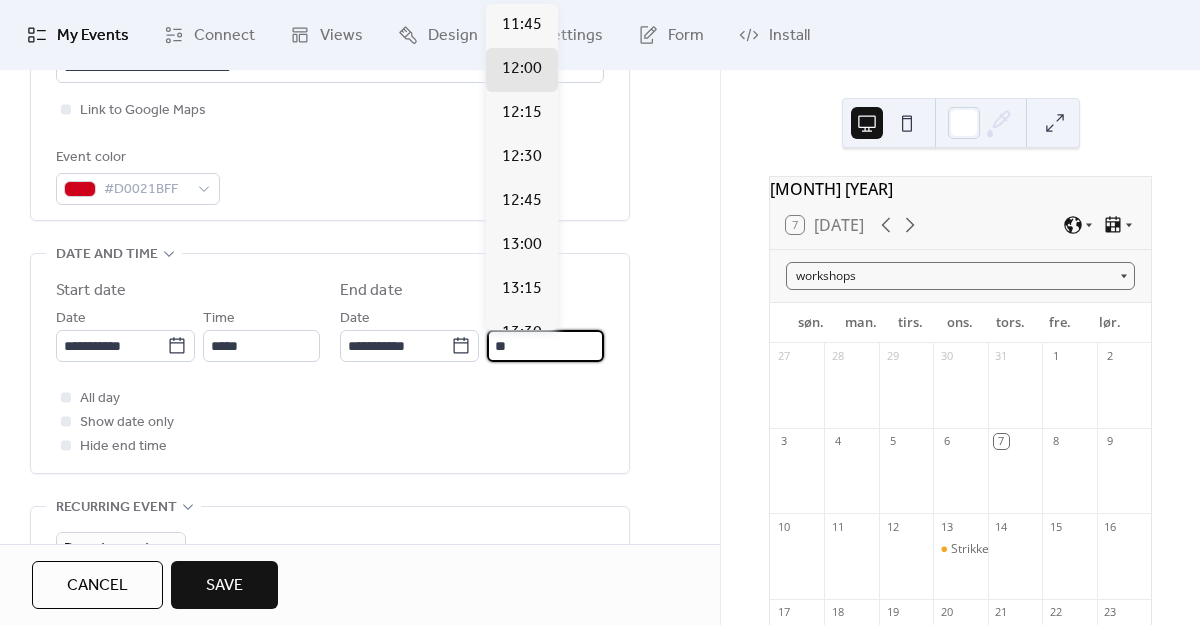 type on "*" 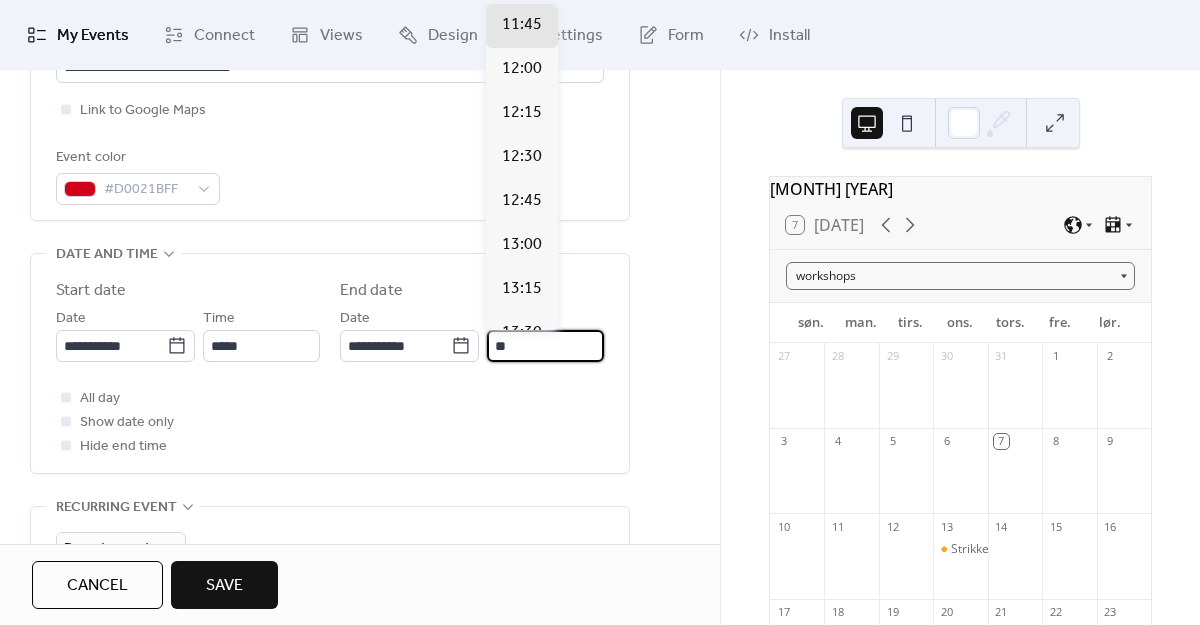 scroll, scrollTop: 924, scrollLeft: 0, axis: vertical 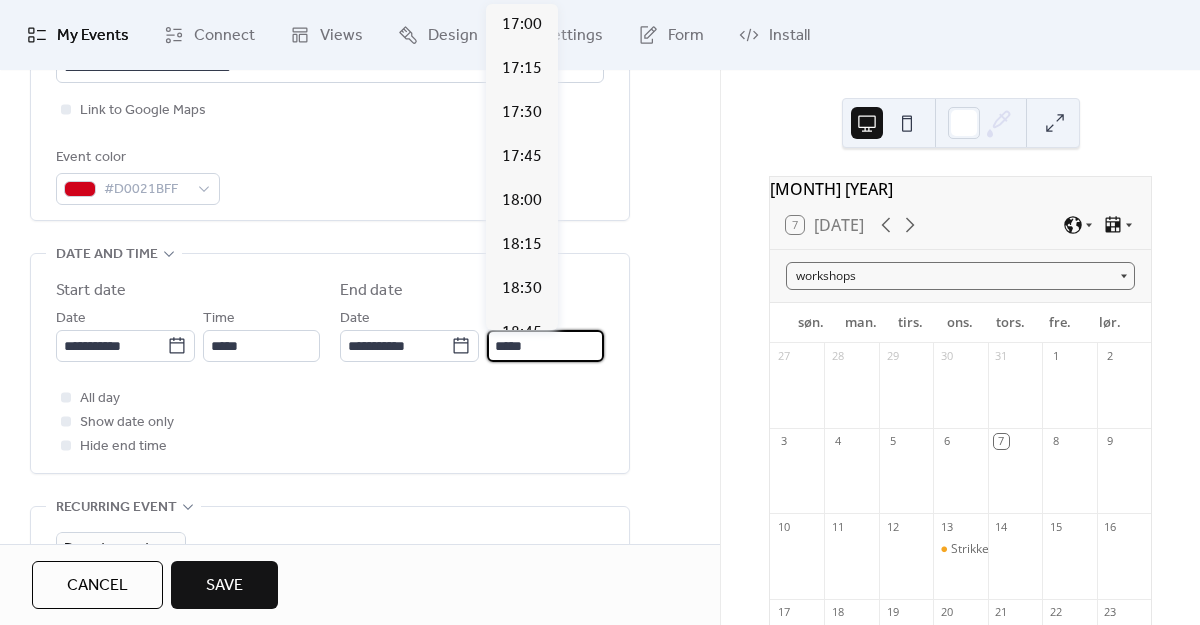 click on "All day Show date only Hide end time" at bounding box center [330, 422] 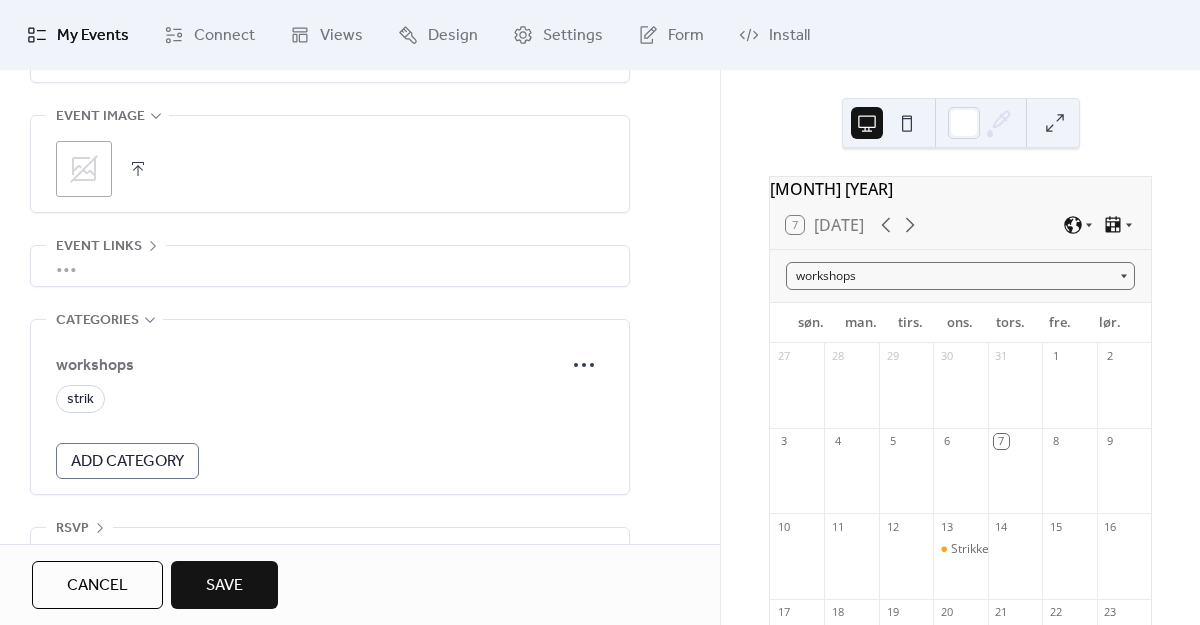 scroll, scrollTop: 1056, scrollLeft: 0, axis: vertical 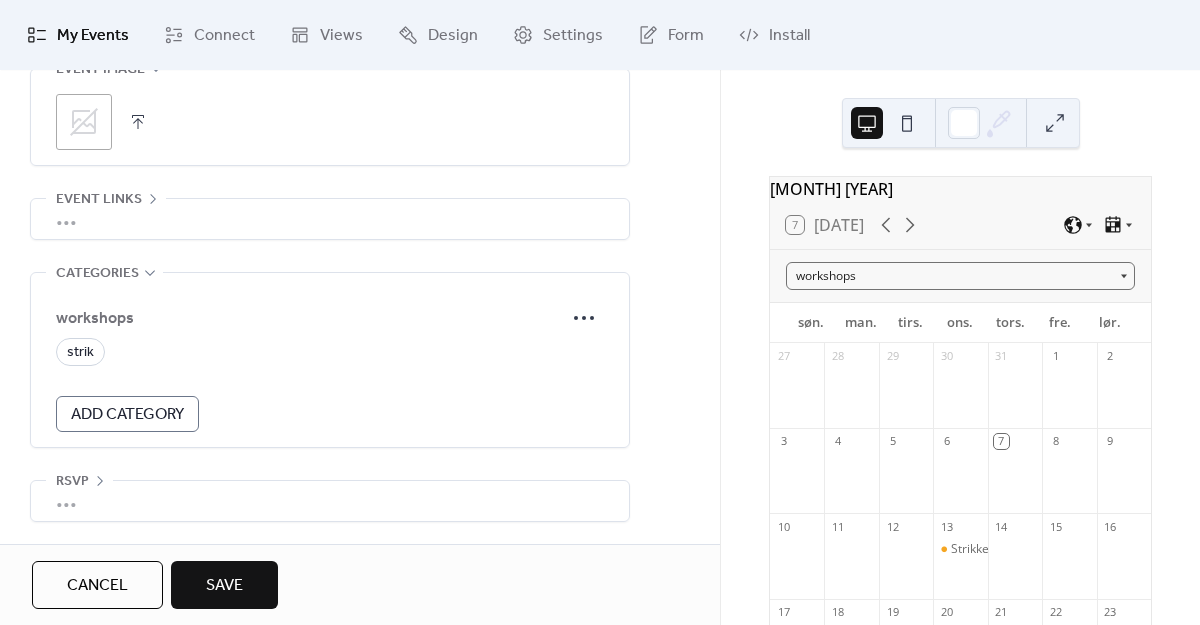 click on "Add Category" at bounding box center [127, 415] 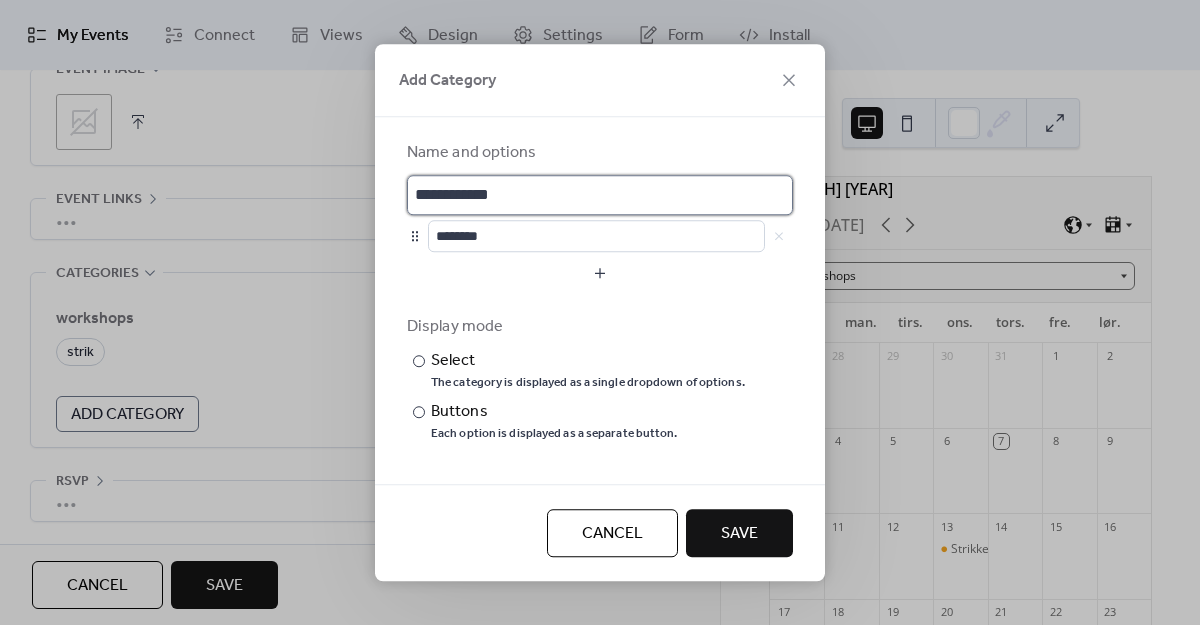 click on "**********" at bounding box center [600, 195] 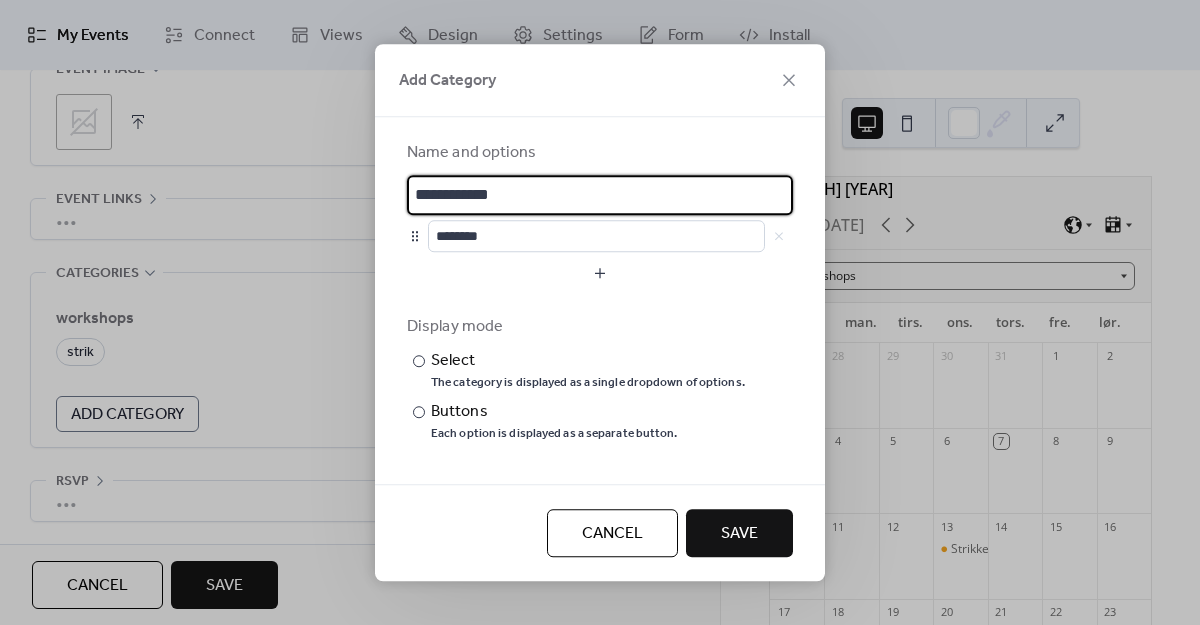click on "**********" at bounding box center [600, 195] 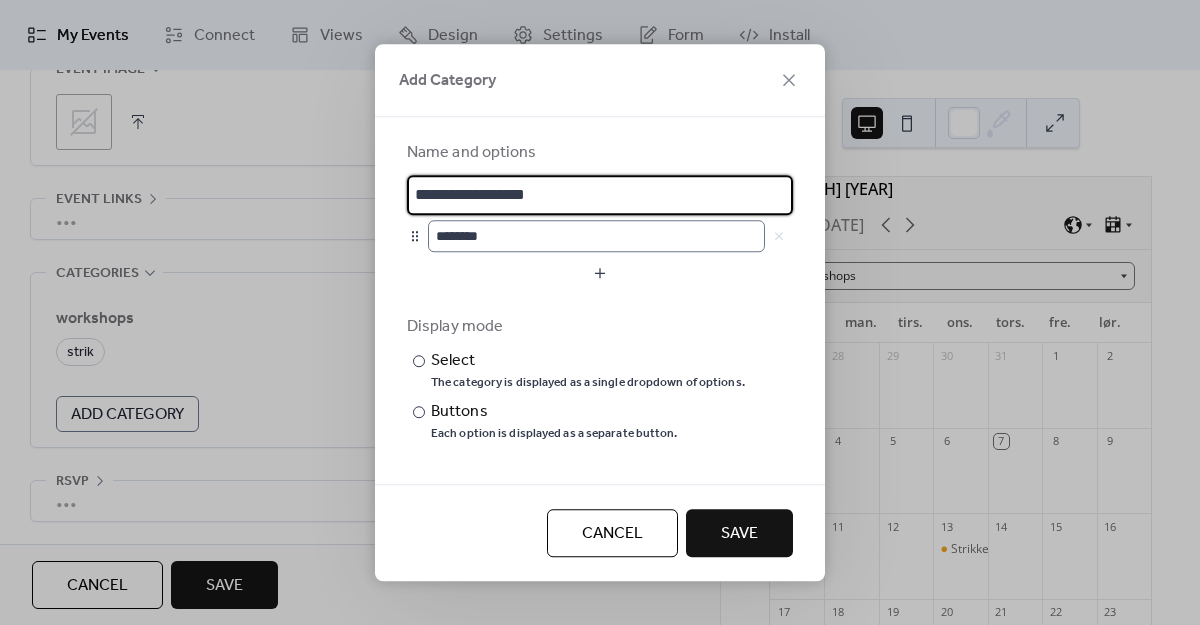 type on "**********" 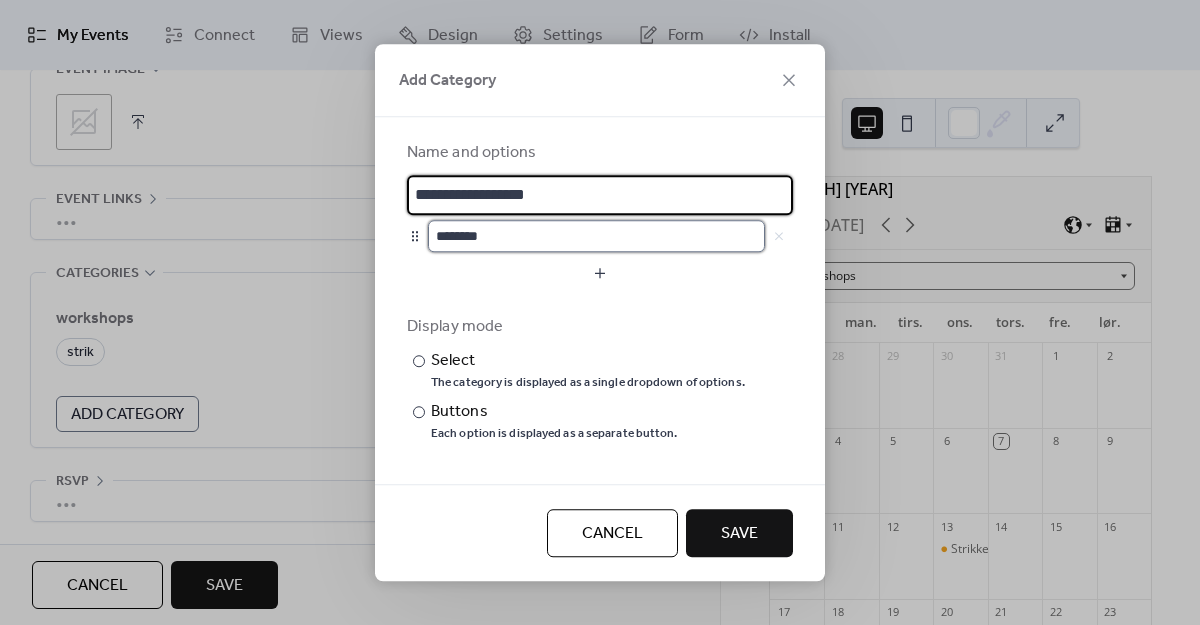 click on "********" at bounding box center [596, 236] 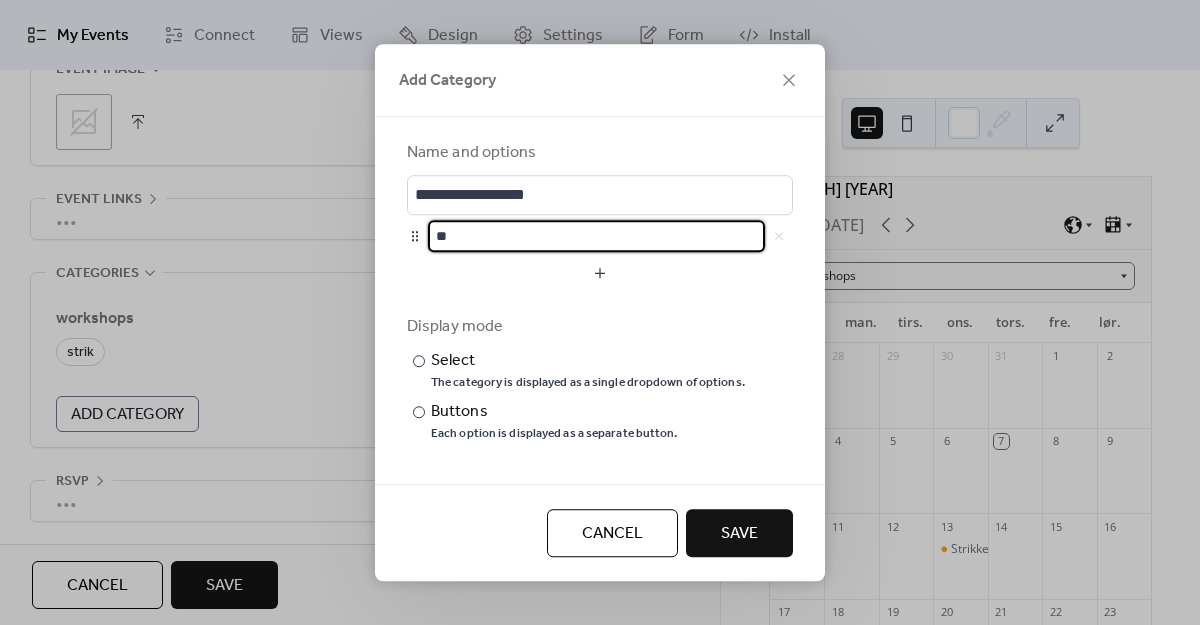 type on "*" 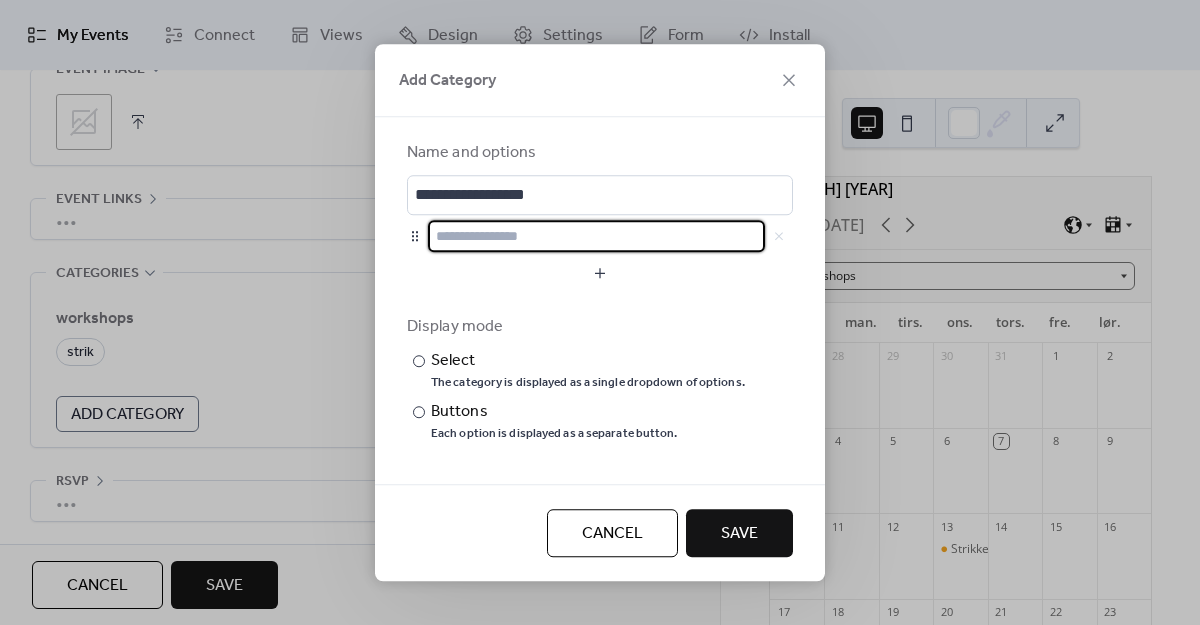 type 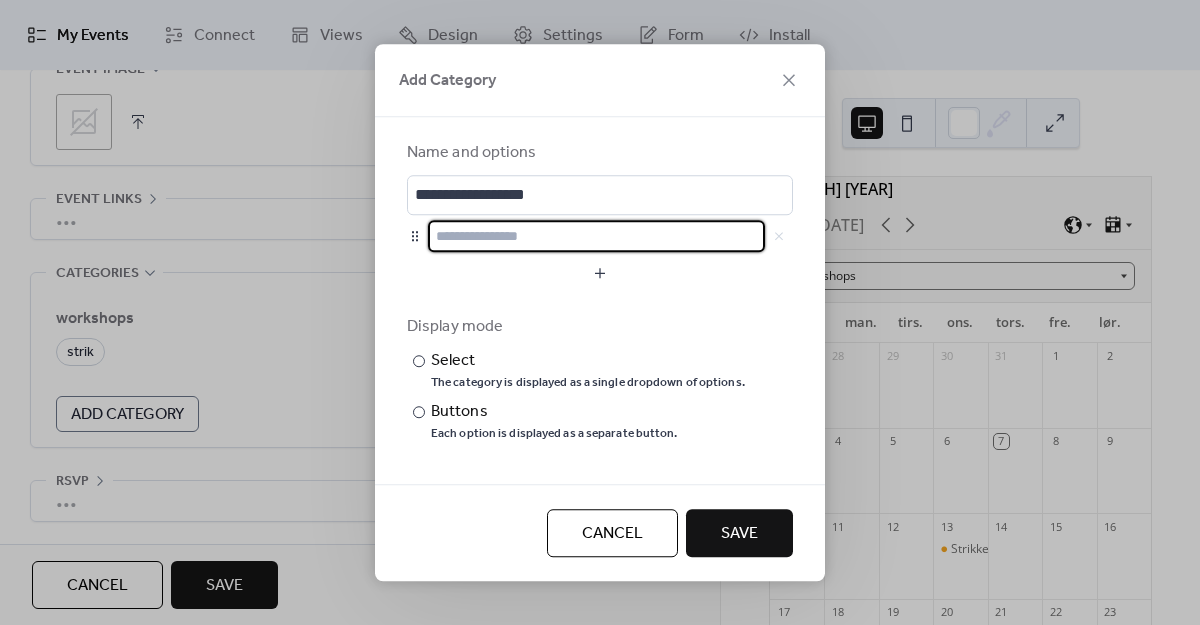 click on "Save" at bounding box center [739, 534] 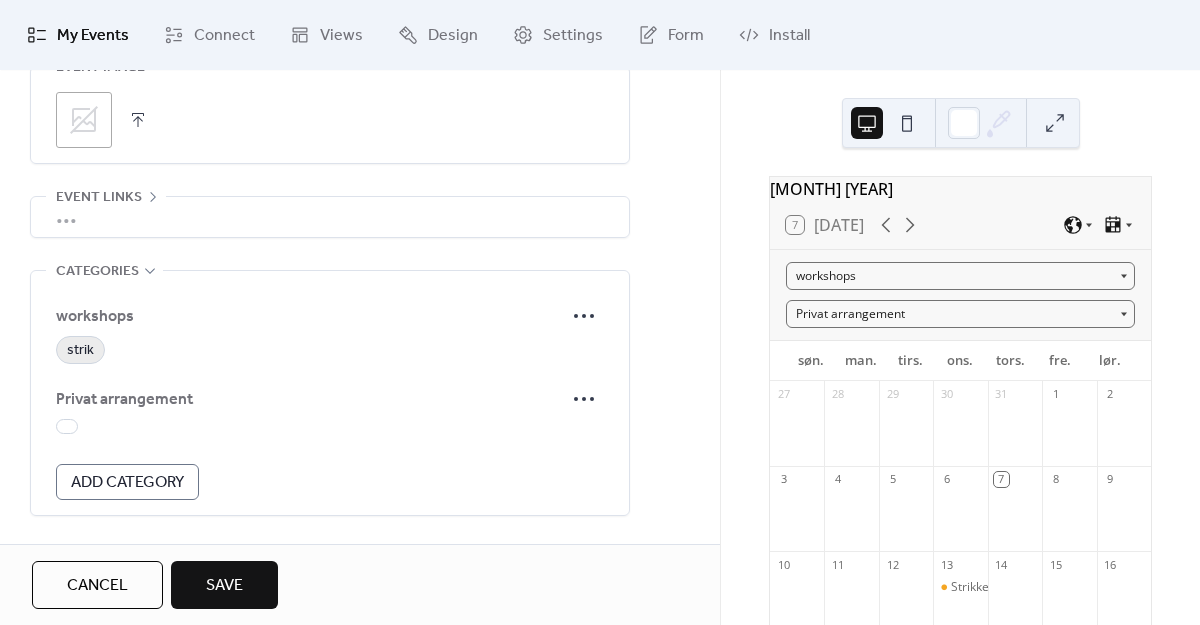 click on "strik" at bounding box center (80, 351) 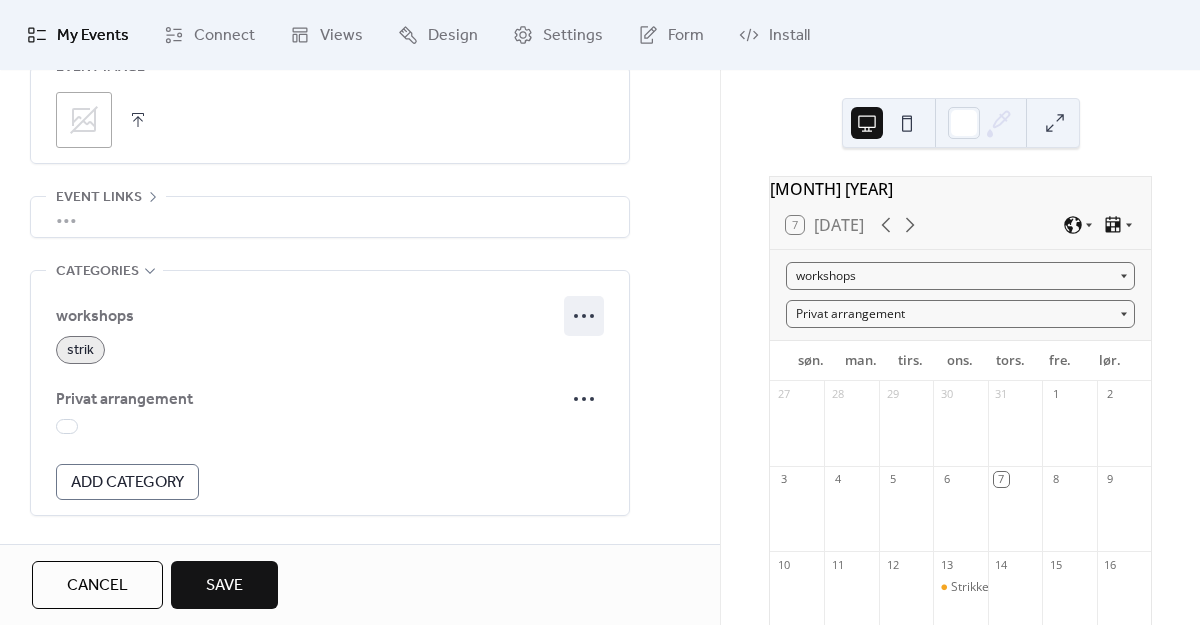 click 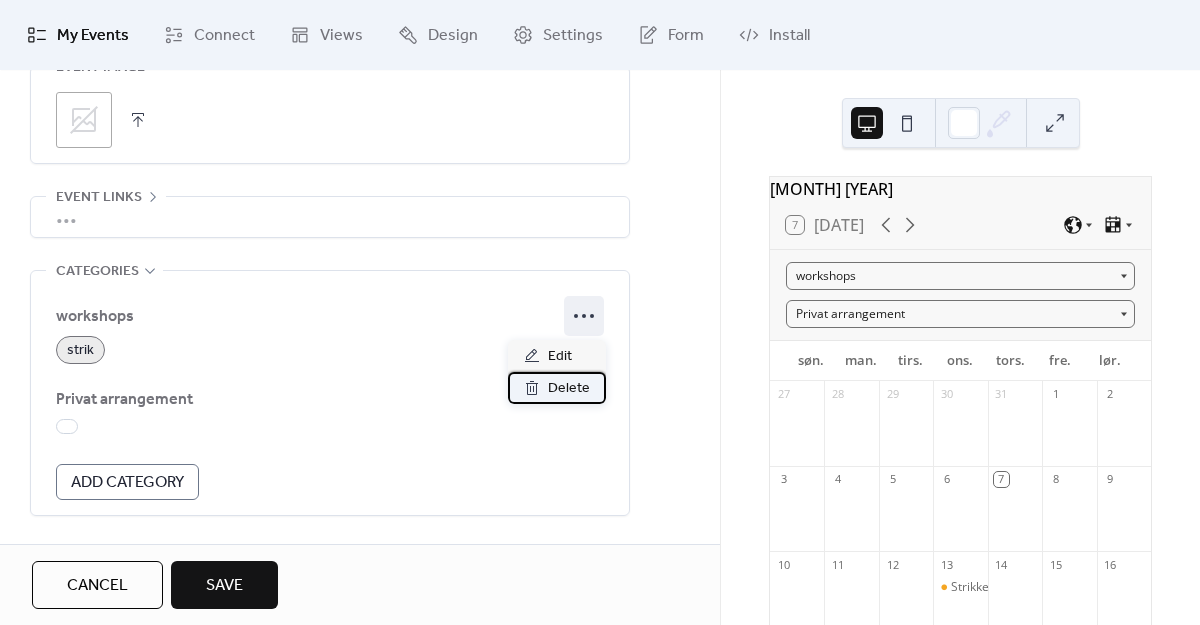 click on "Delete" at bounding box center (569, 389) 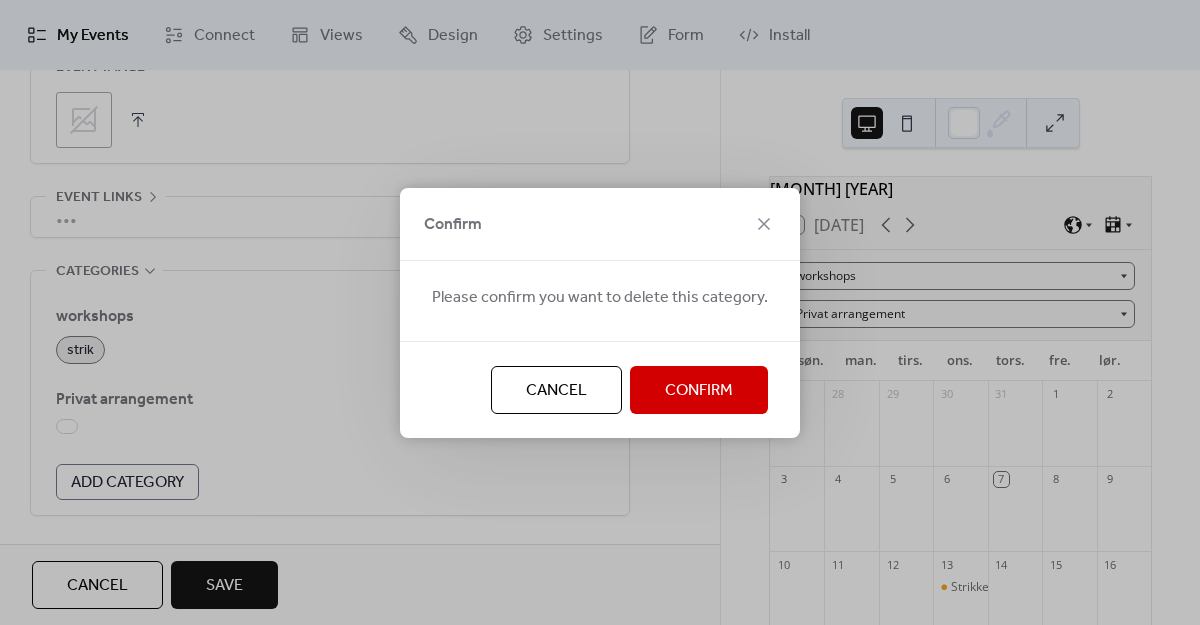 click on "Confirm" at bounding box center [699, 391] 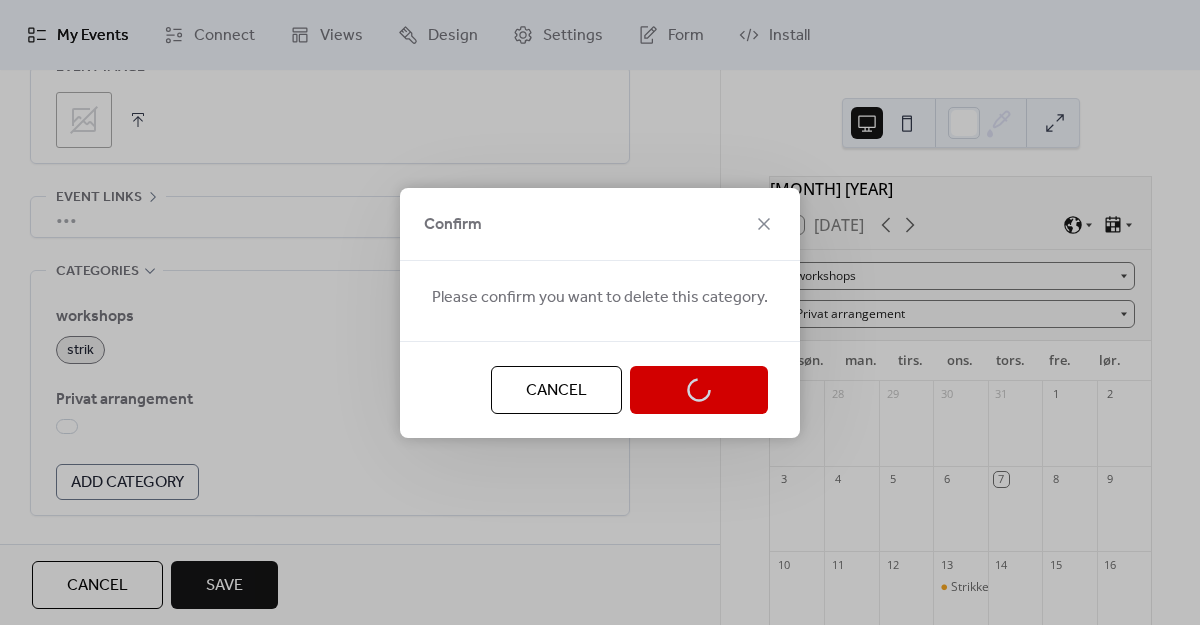 scroll, scrollTop: 1044, scrollLeft: 0, axis: vertical 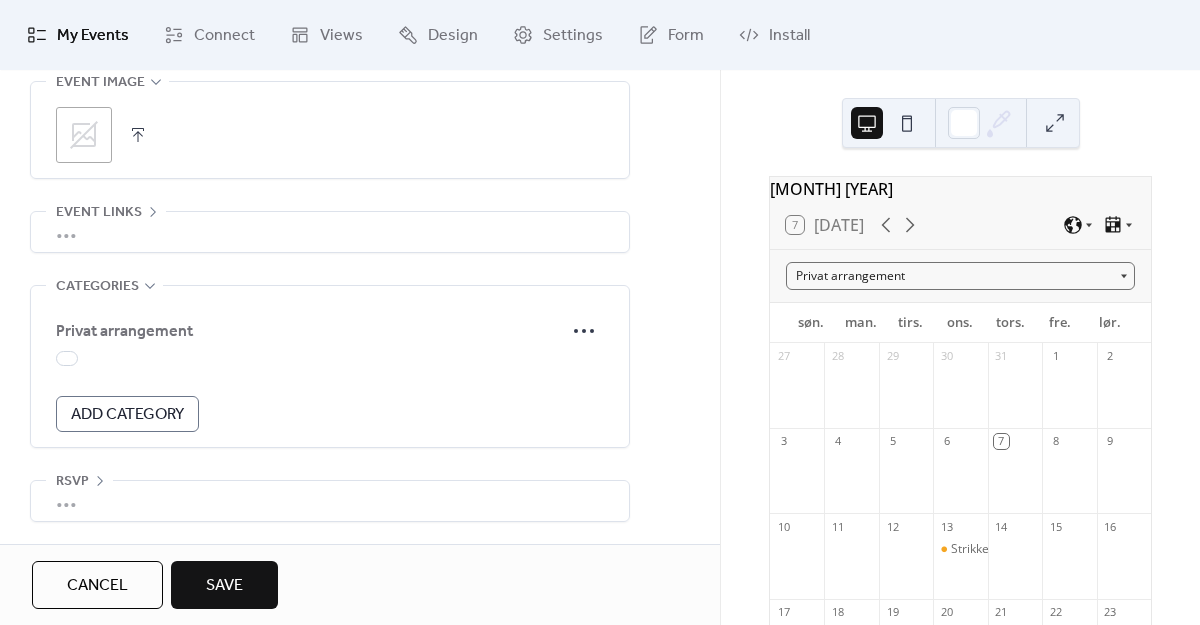 click on "Save" at bounding box center (224, 585) 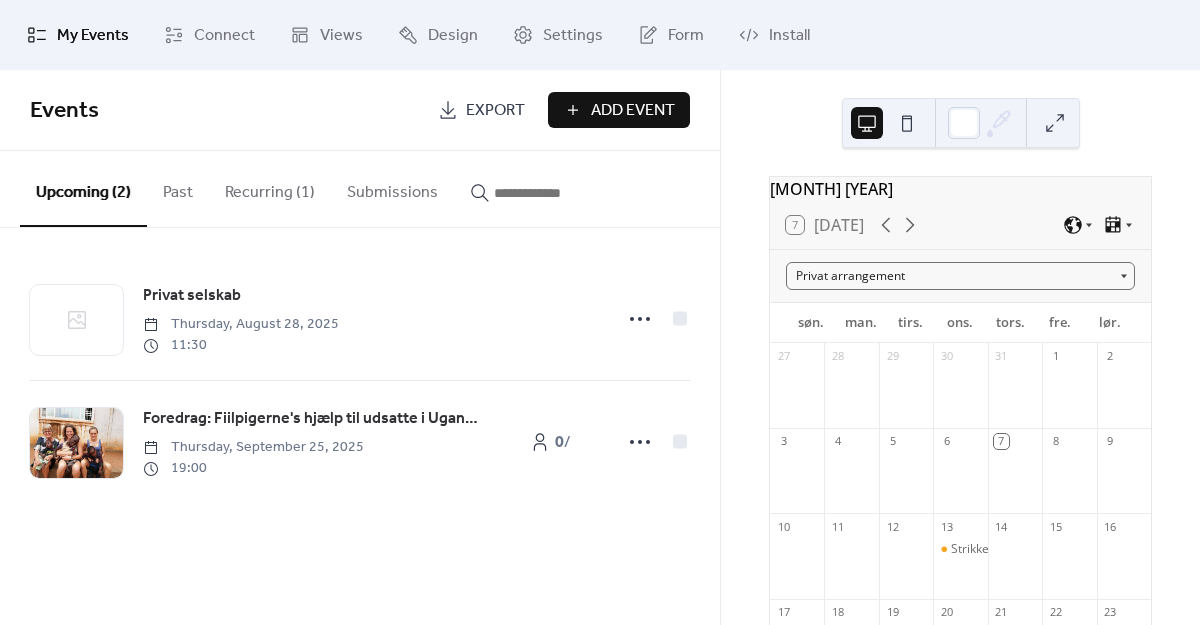 click on "Recurring (1)" at bounding box center [270, 188] 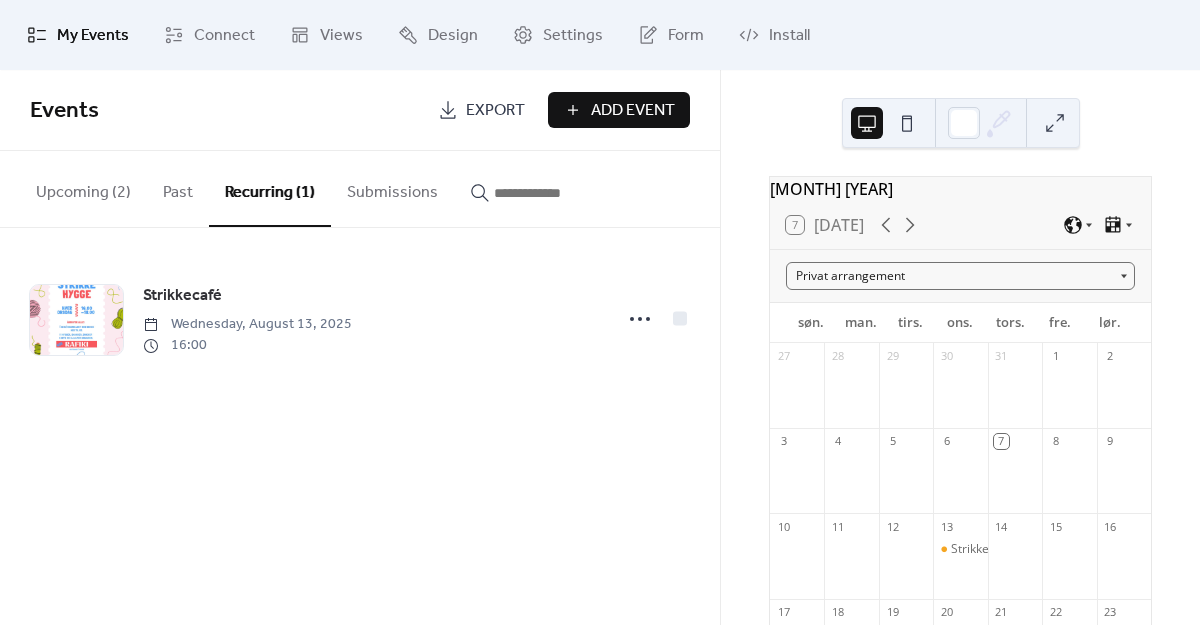 click on "Upcoming (2)" at bounding box center [83, 188] 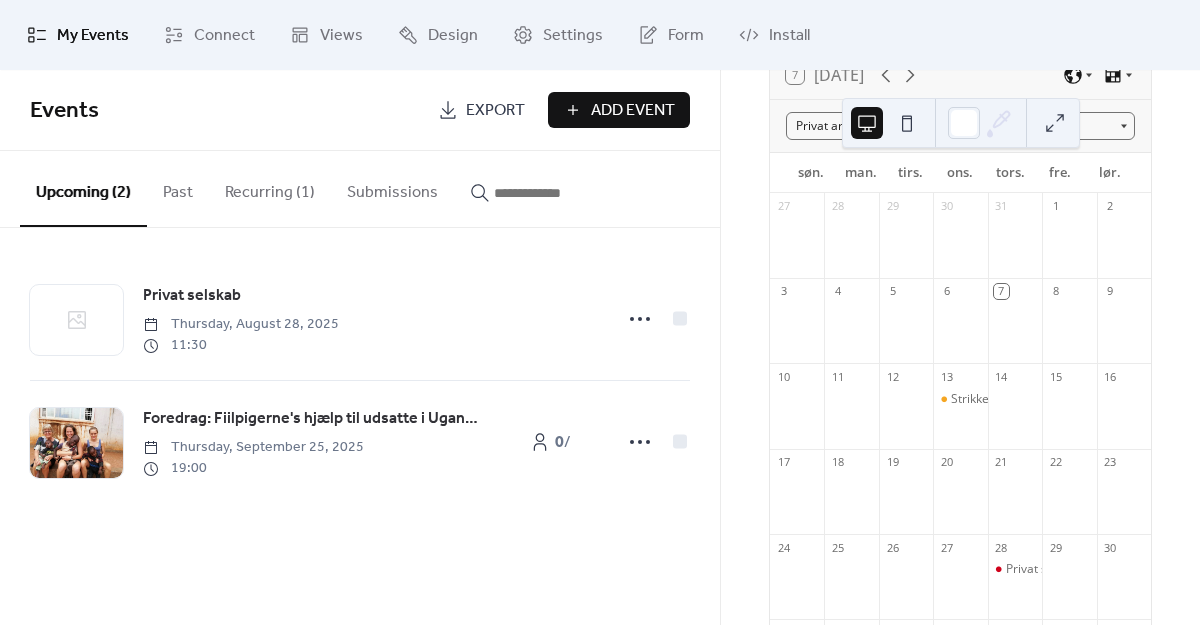 scroll, scrollTop: 169, scrollLeft: 0, axis: vertical 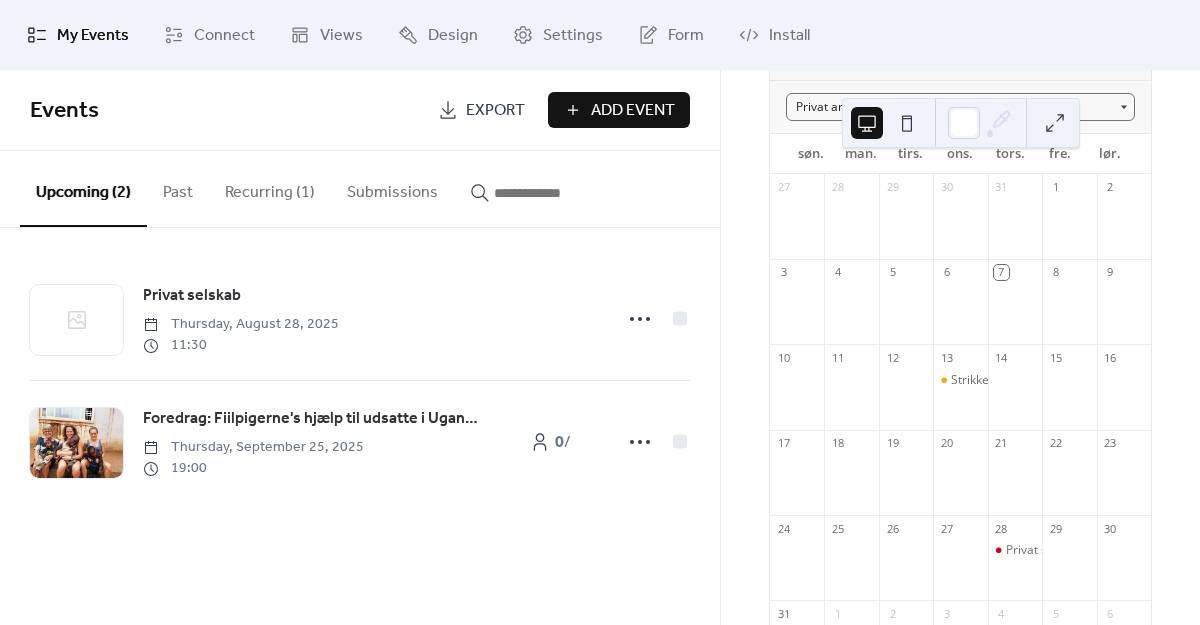 click on "Recurring (1)" at bounding box center [270, 188] 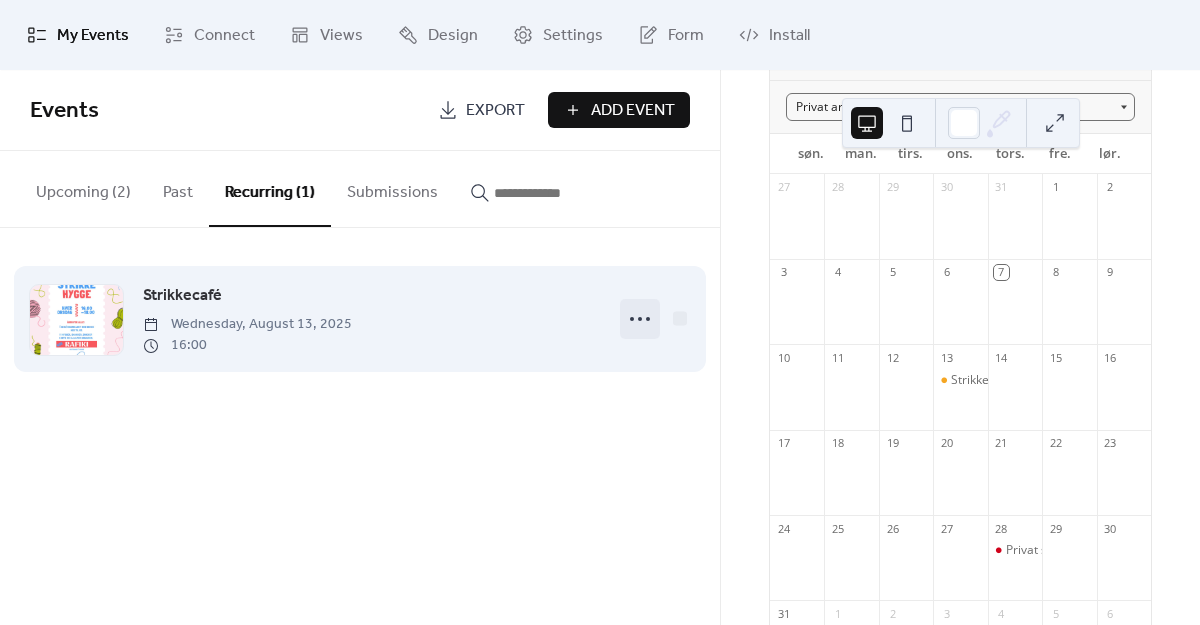 click 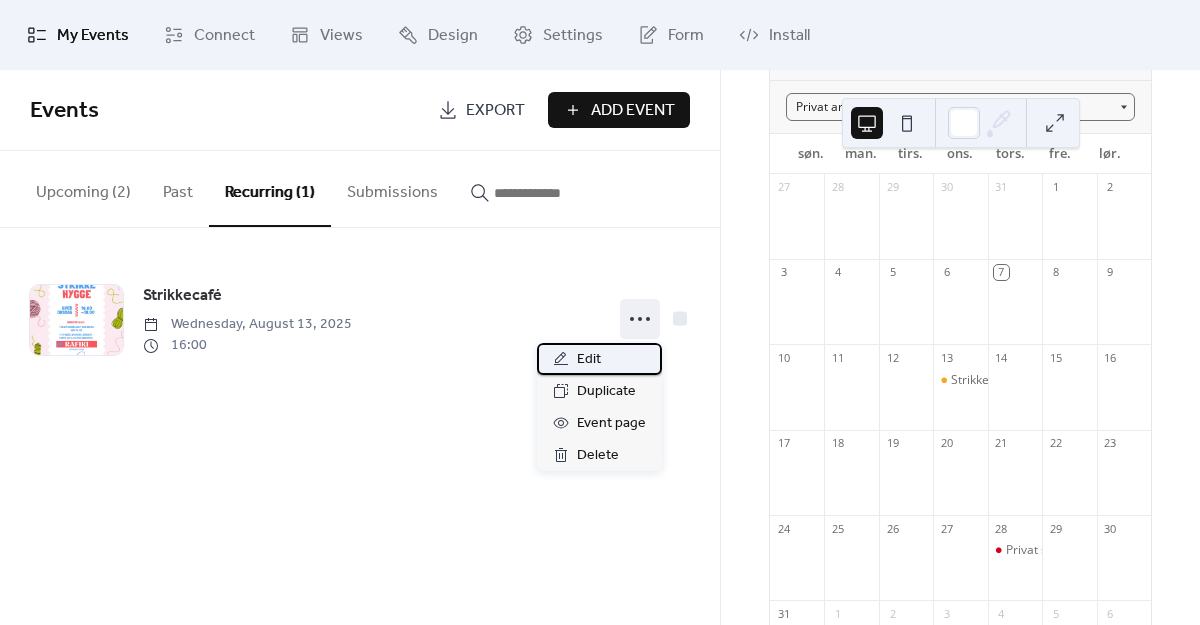 click on "Edit" at bounding box center [589, 360] 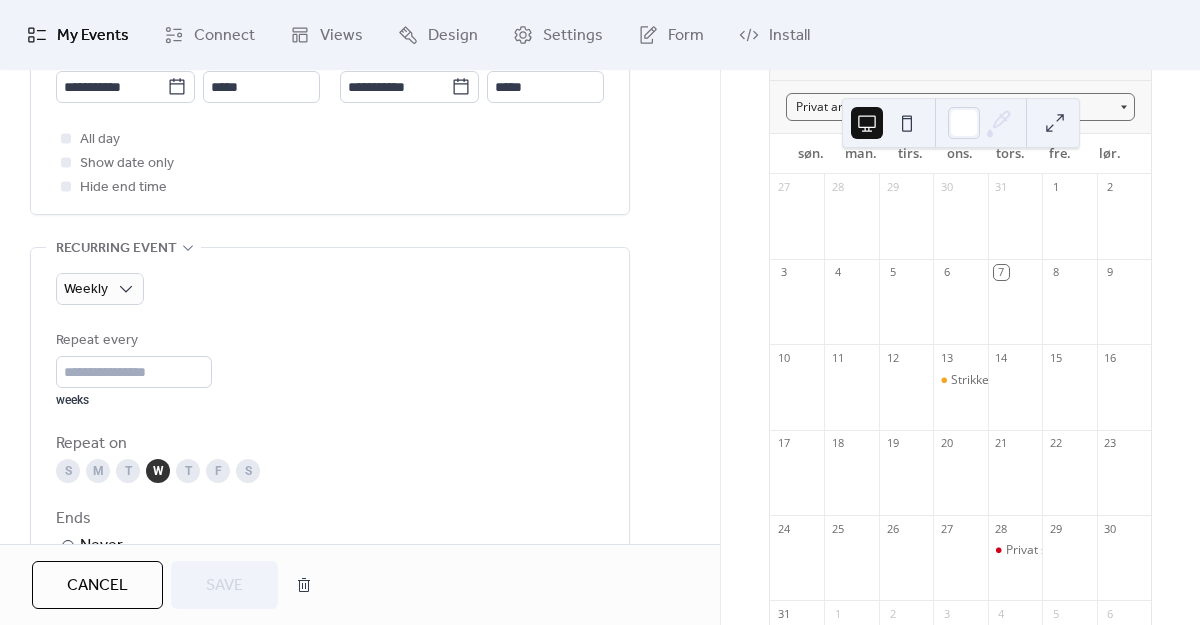 scroll, scrollTop: 775, scrollLeft: 0, axis: vertical 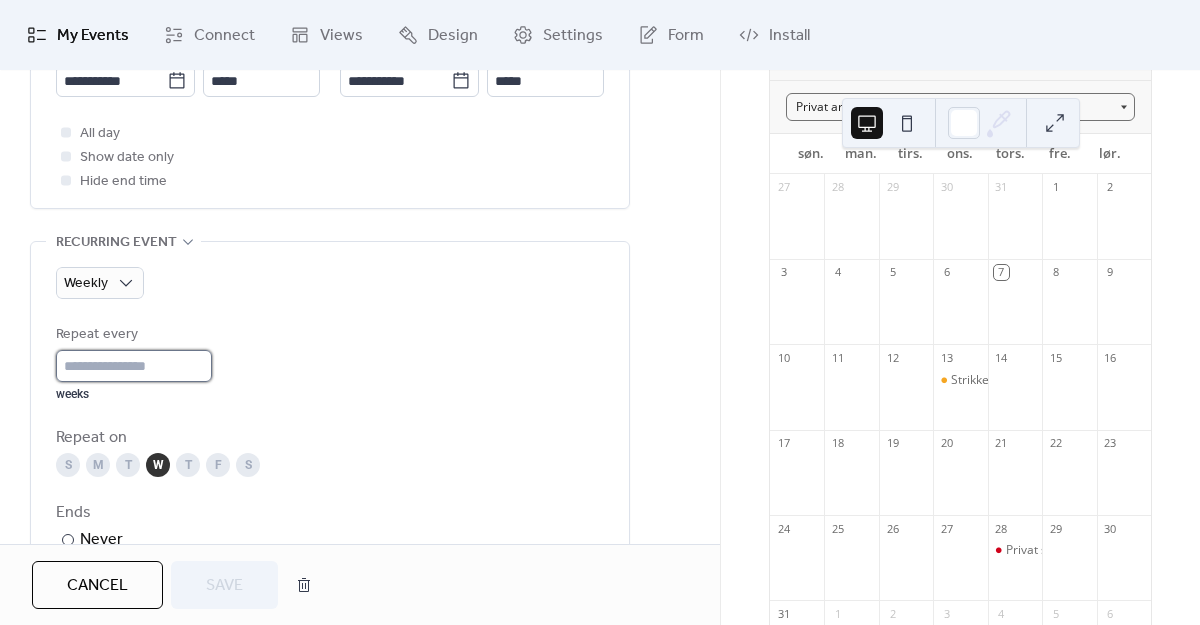 click on "**" at bounding box center [134, 366] 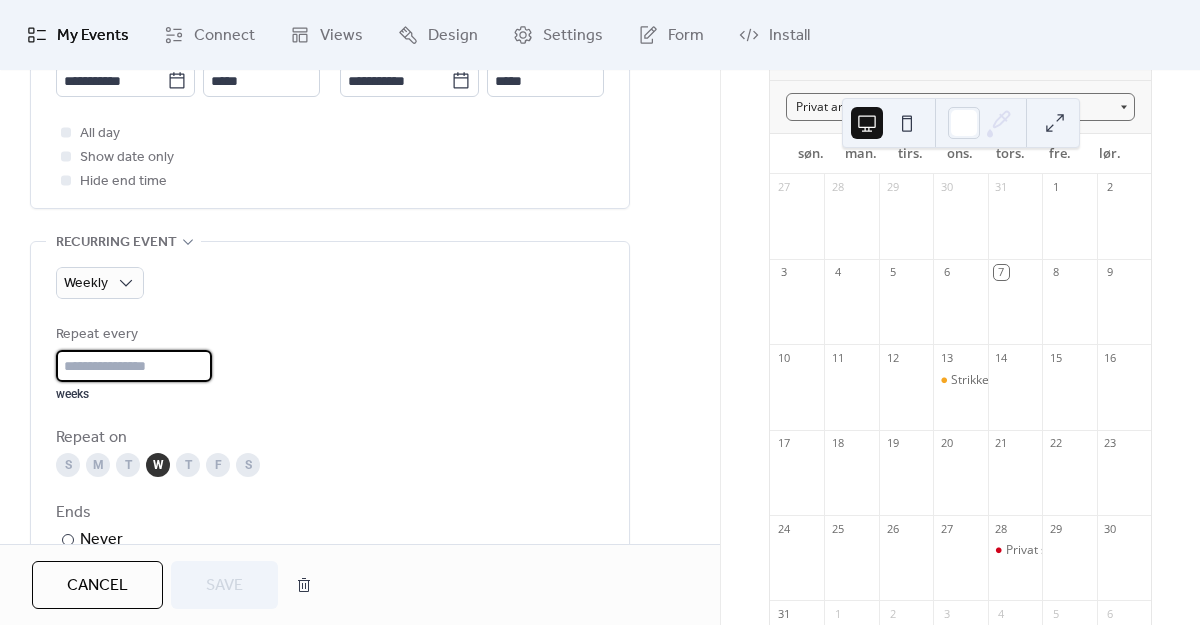 type on "*" 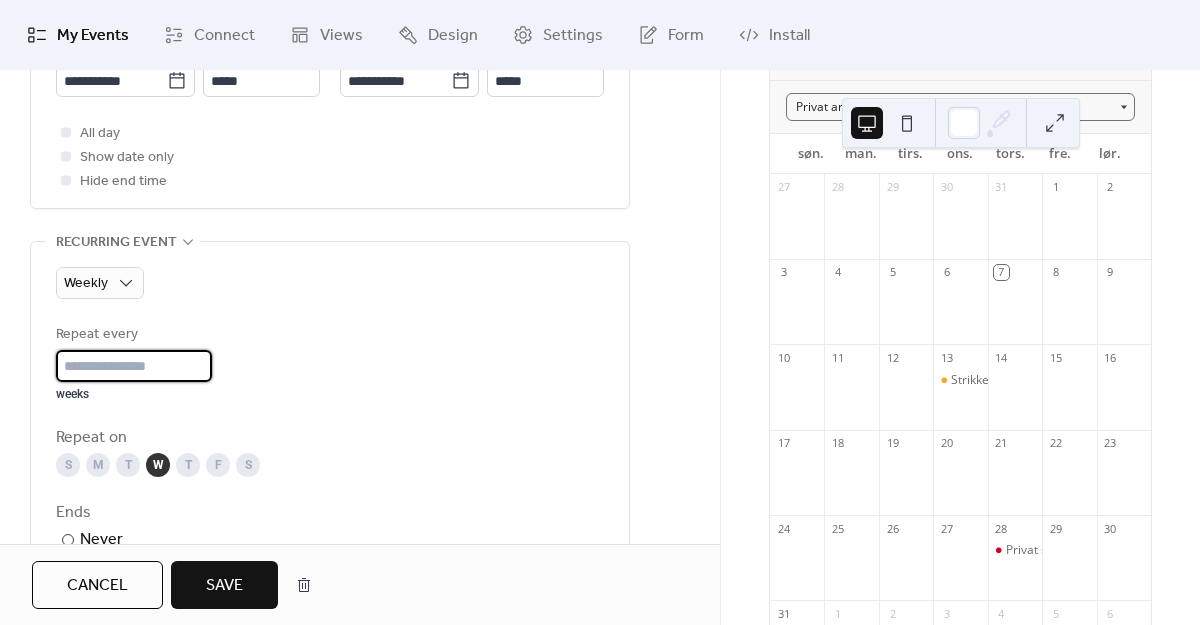 type on "*" 